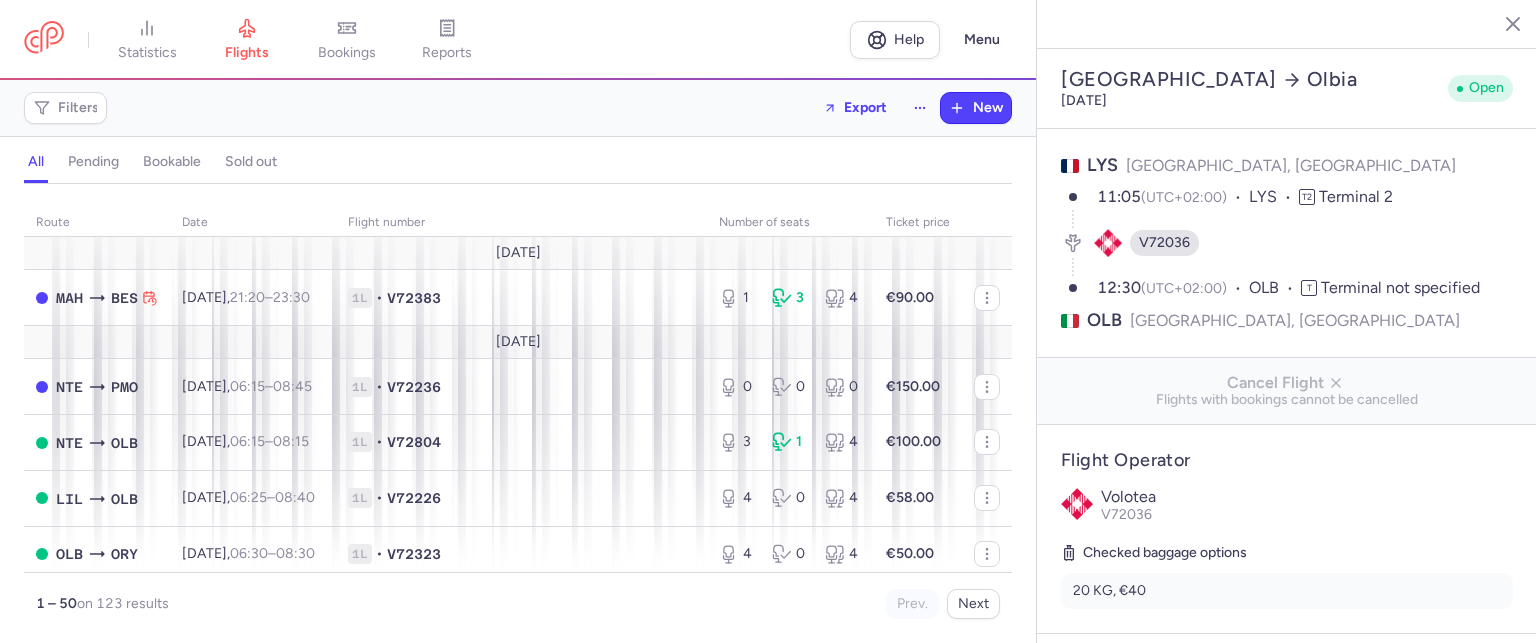 select on "days" 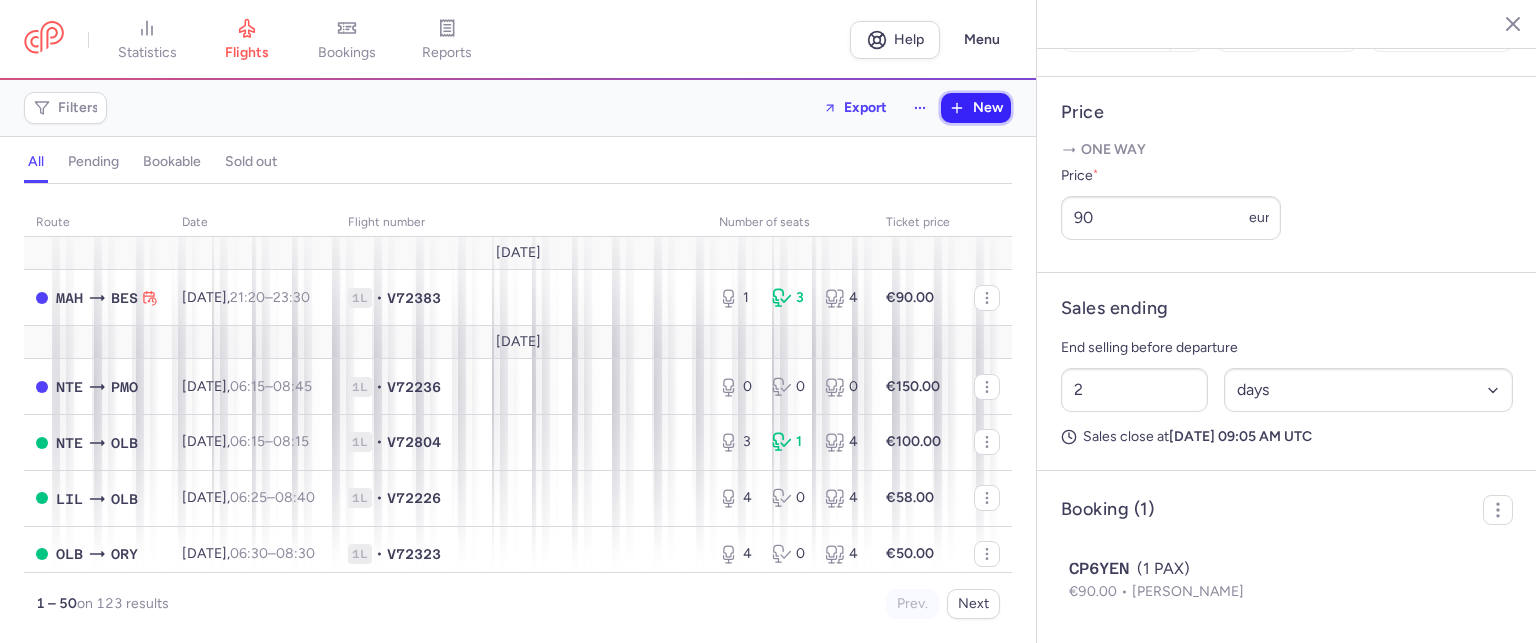 click on "New" at bounding box center (988, 108) 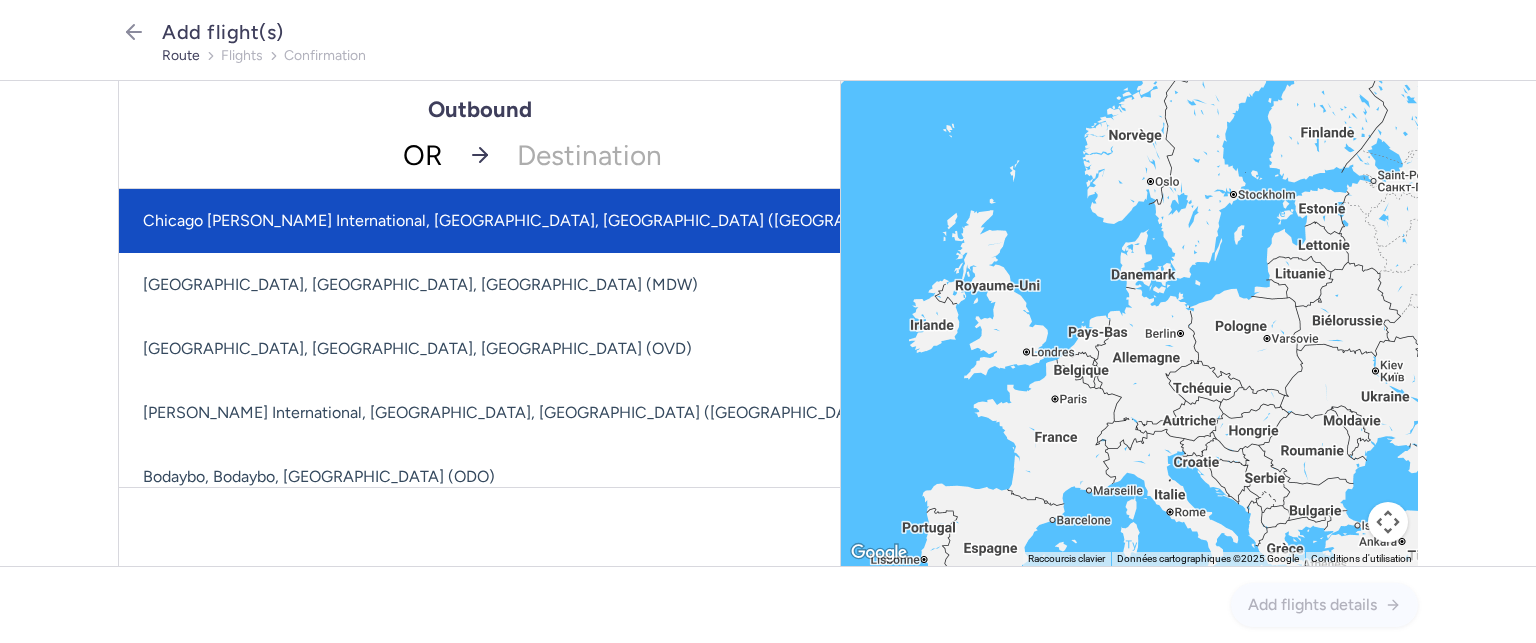 type on "ORY" 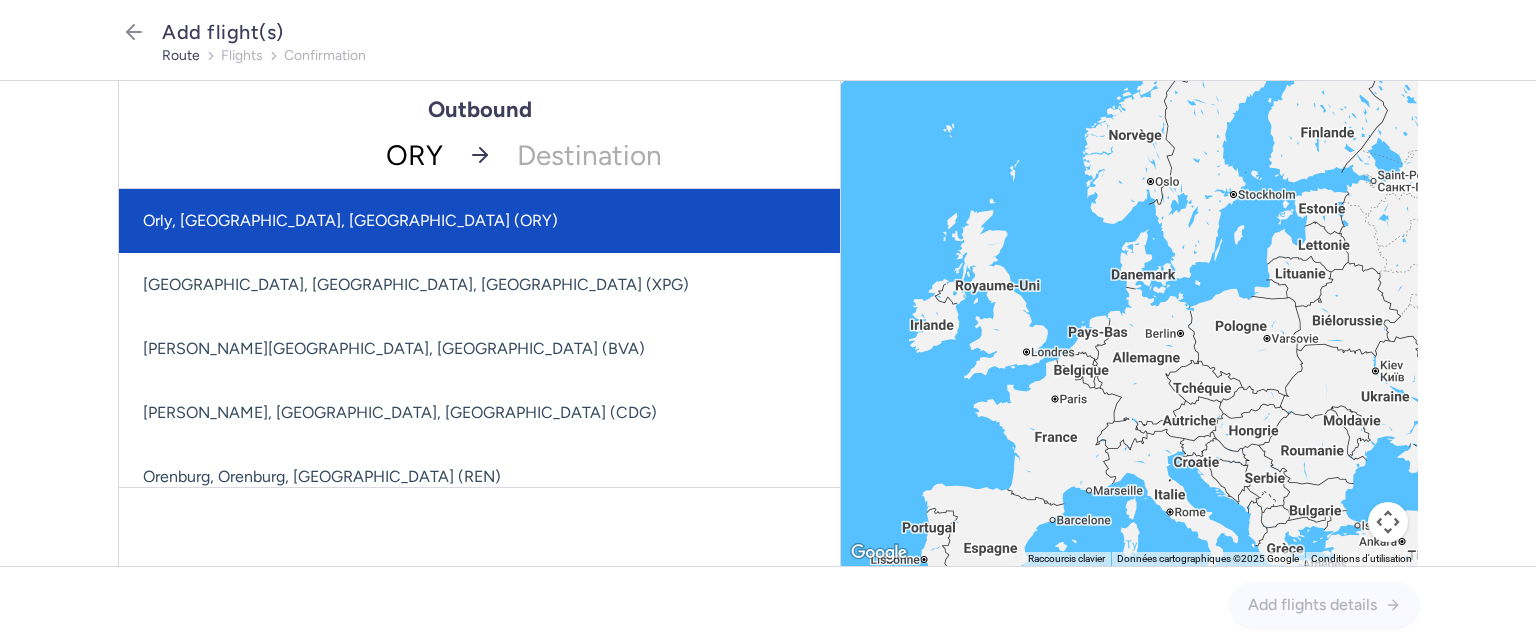 drag, startPoint x: 375, startPoint y: 225, endPoint x: 605, endPoint y: 167, distance: 237.20033 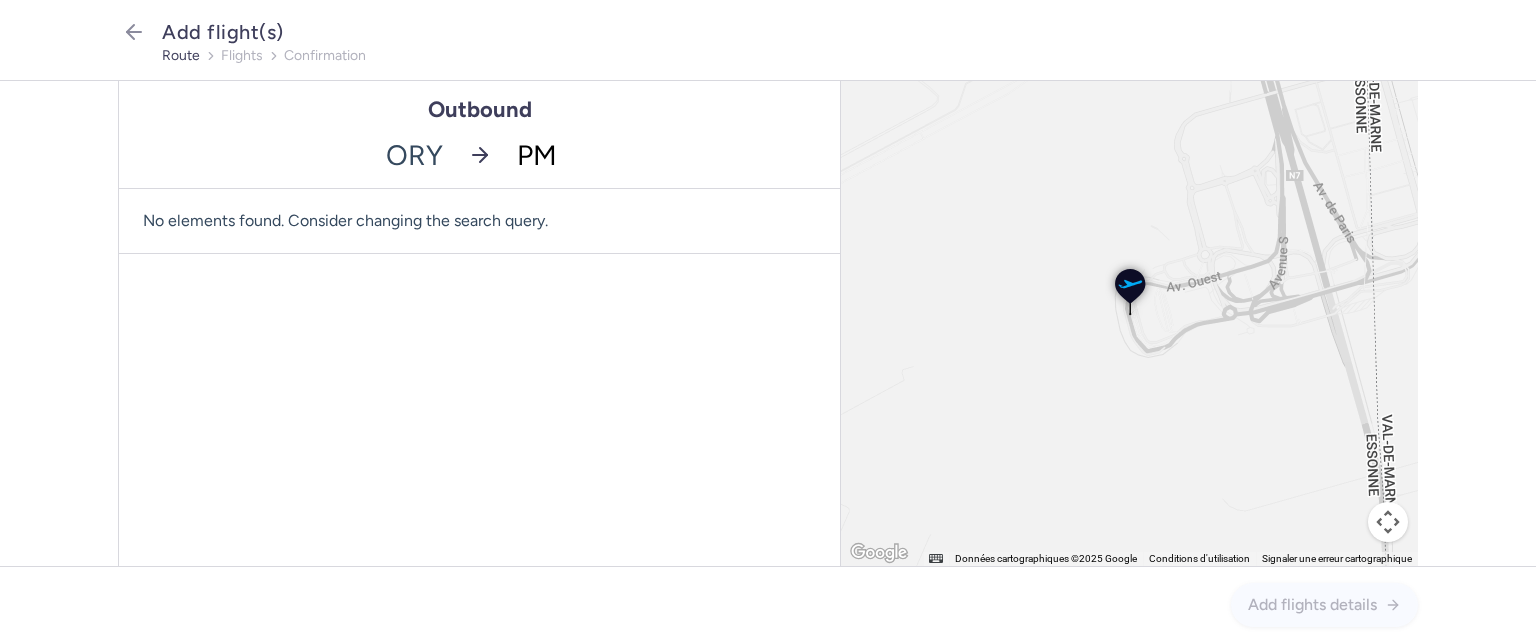 type on "PMO" 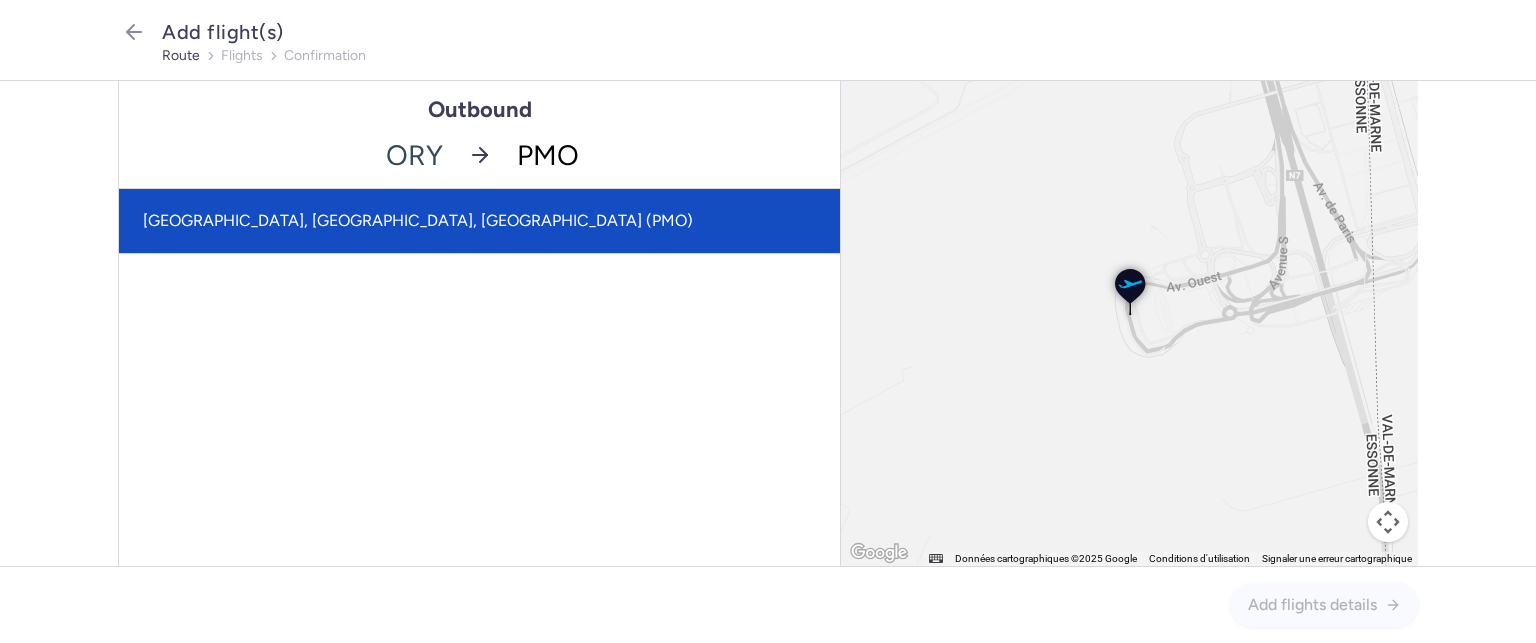 click on "[GEOGRAPHIC_DATA], [GEOGRAPHIC_DATA], [GEOGRAPHIC_DATA] (PMO)" at bounding box center [479, 221] 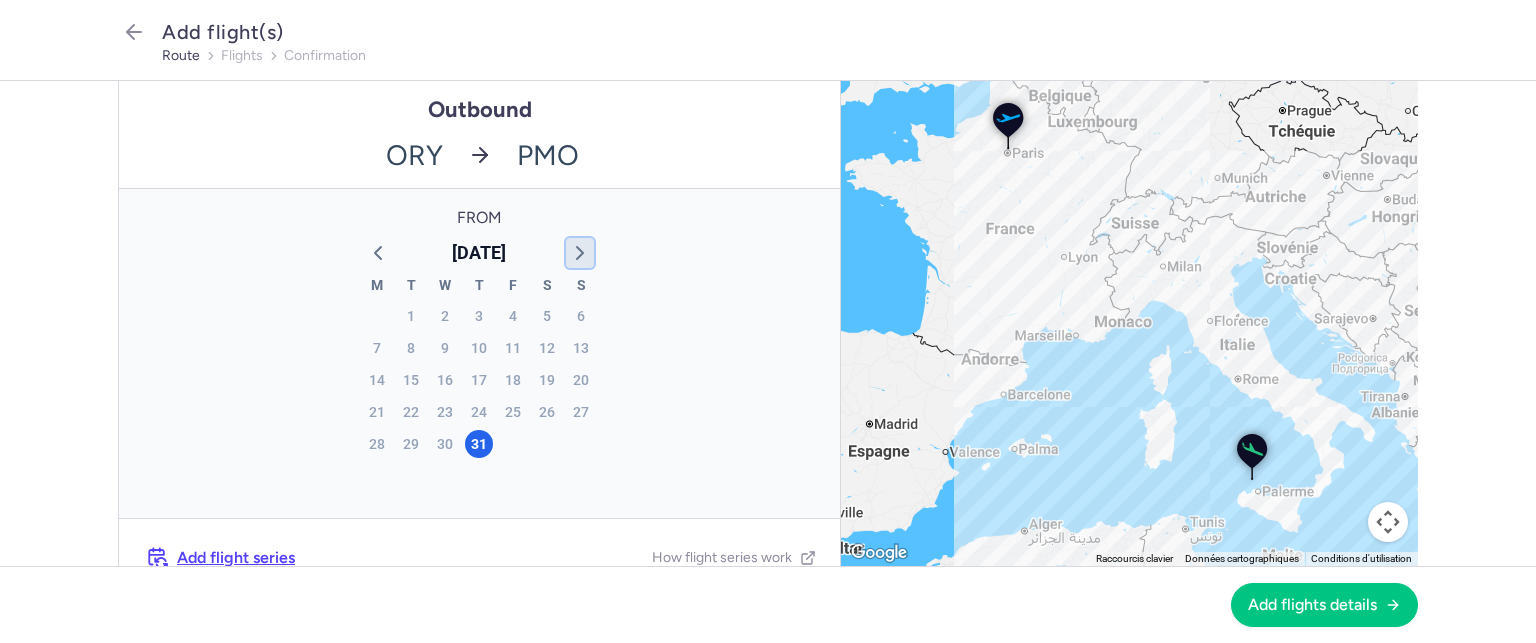 click 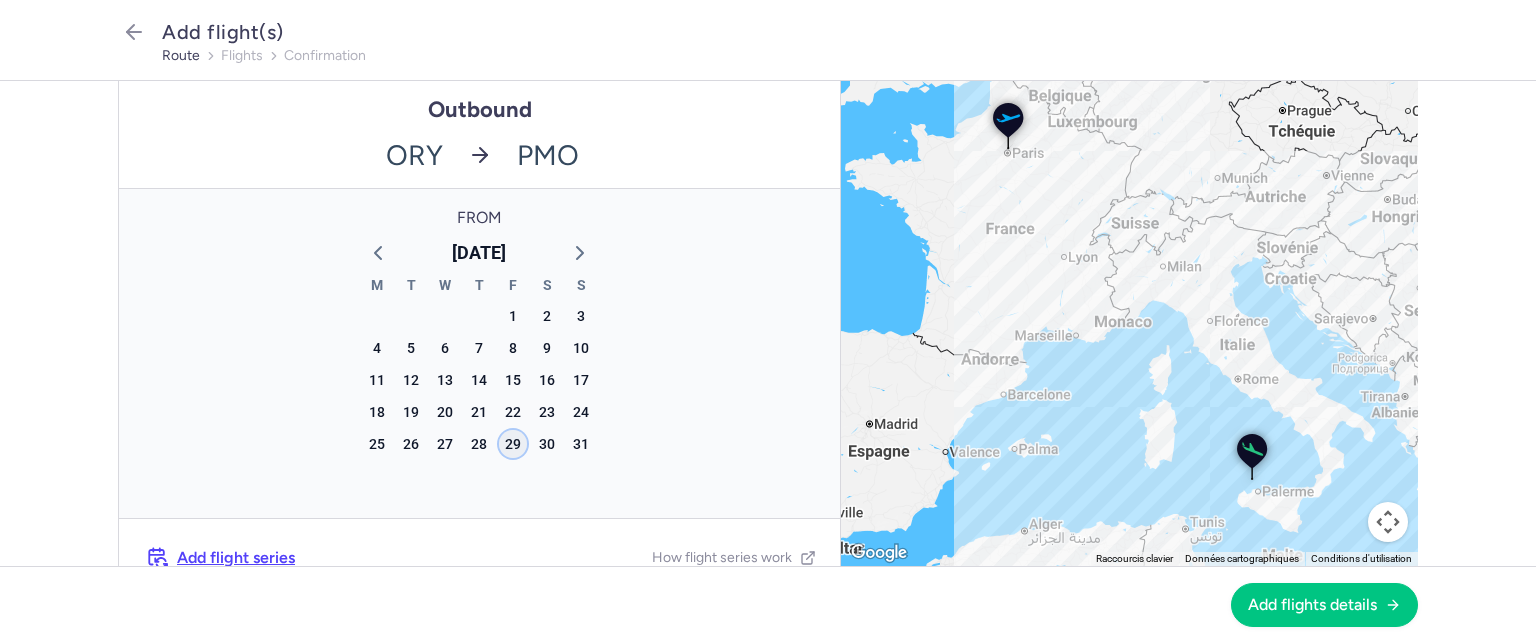 click on "29" 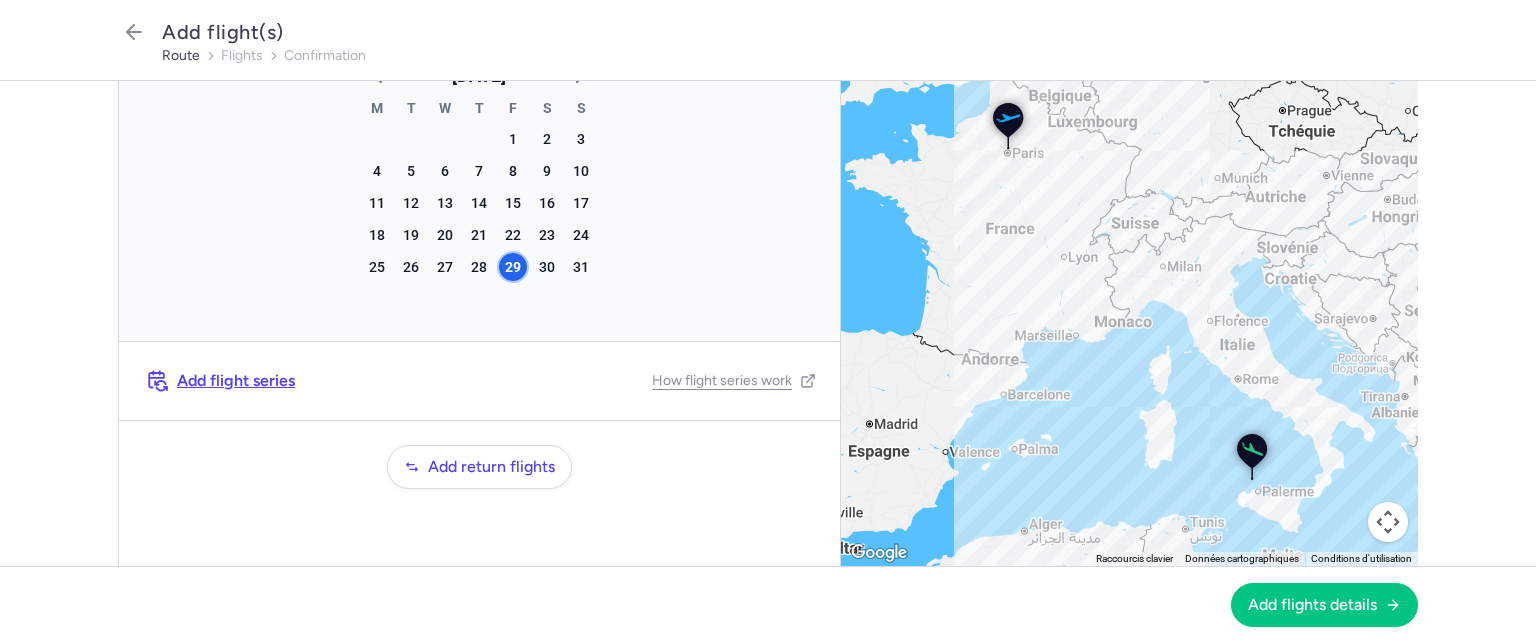scroll, scrollTop: 178, scrollLeft: 0, axis: vertical 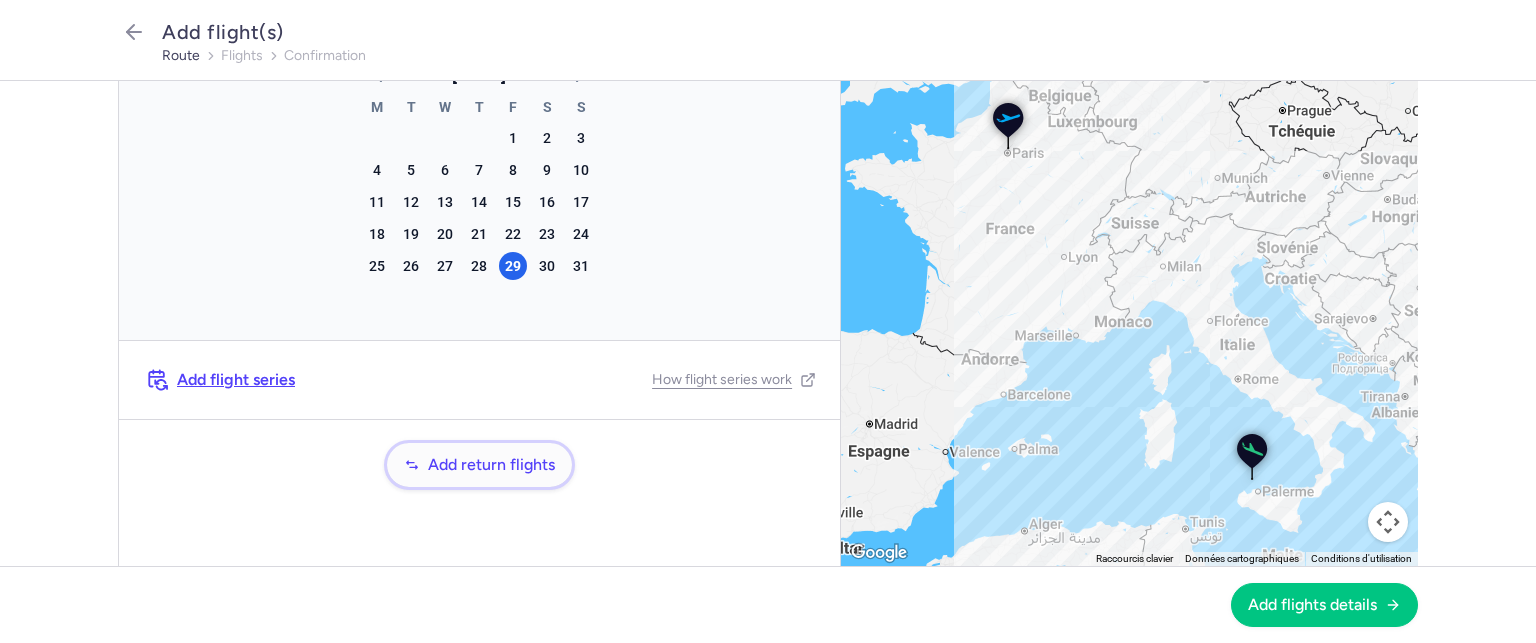 click on "Add return flights" at bounding box center [491, 465] 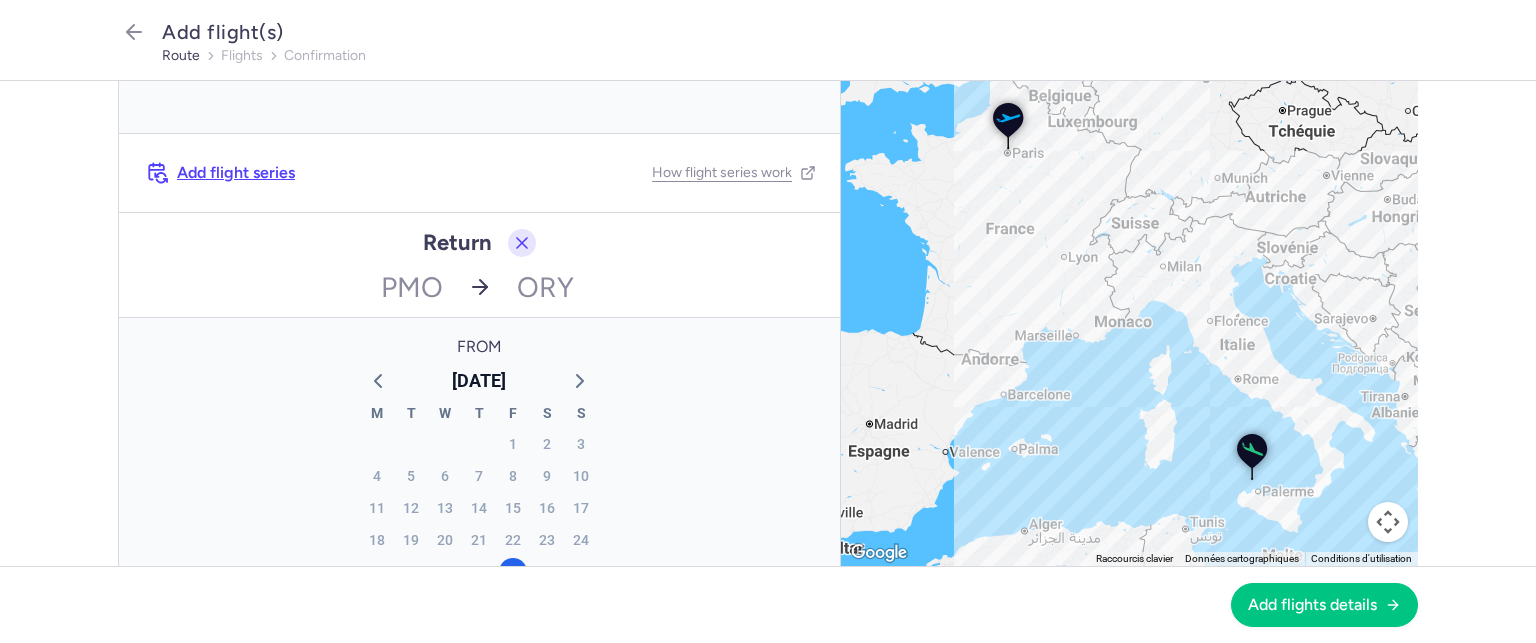scroll, scrollTop: 478, scrollLeft: 0, axis: vertical 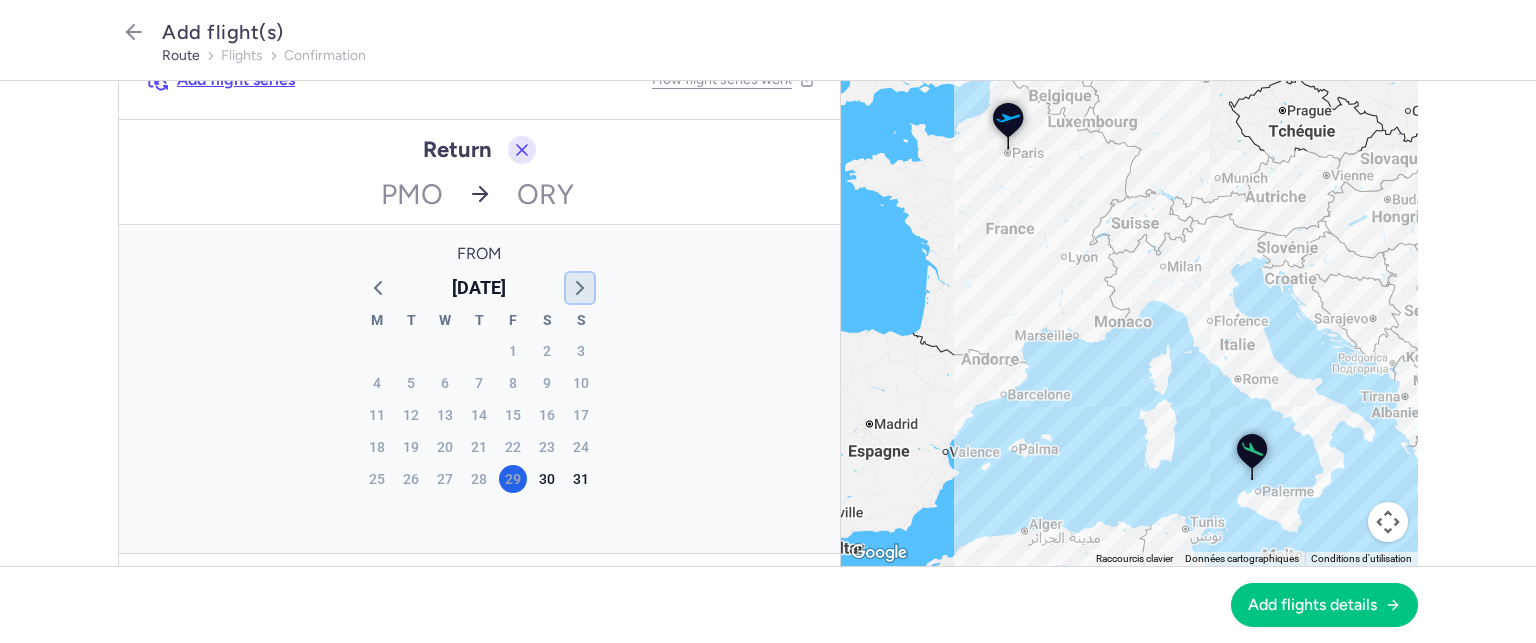 click 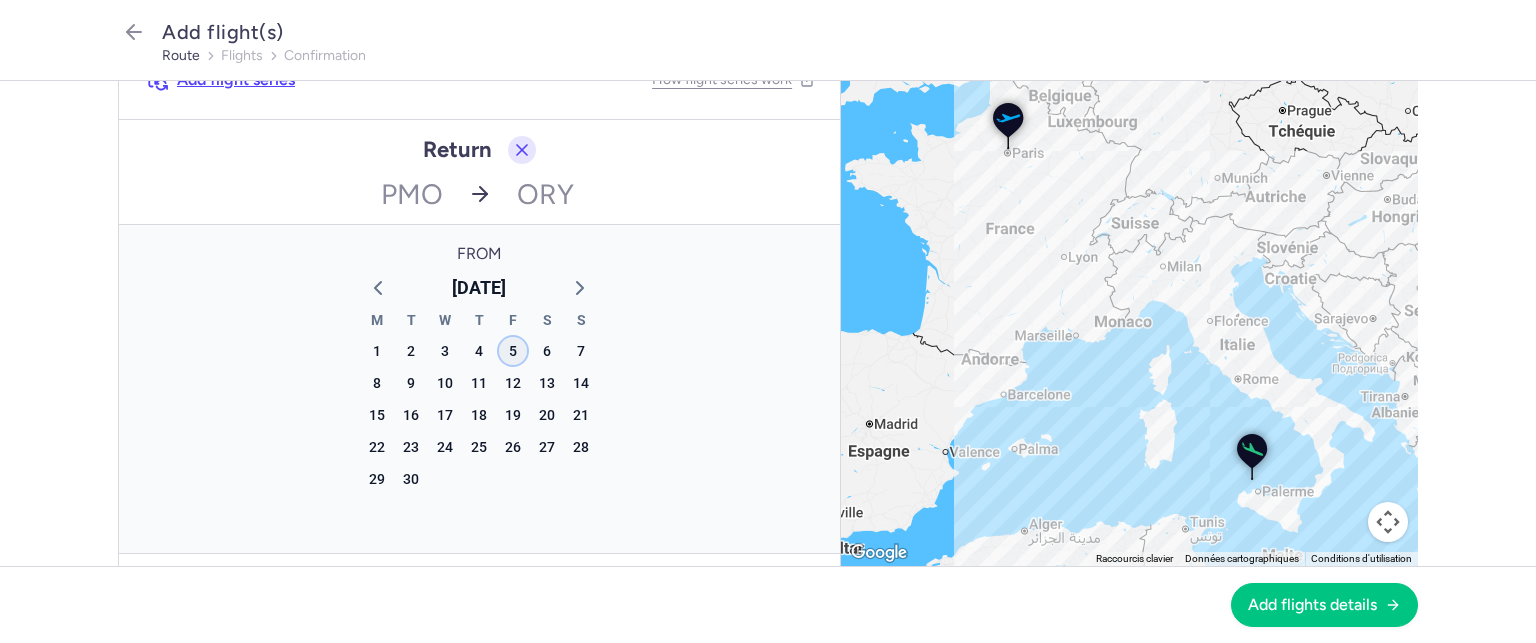 drag, startPoint x: 500, startPoint y: 348, endPoint x: 852, endPoint y: 434, distance: 362.35342 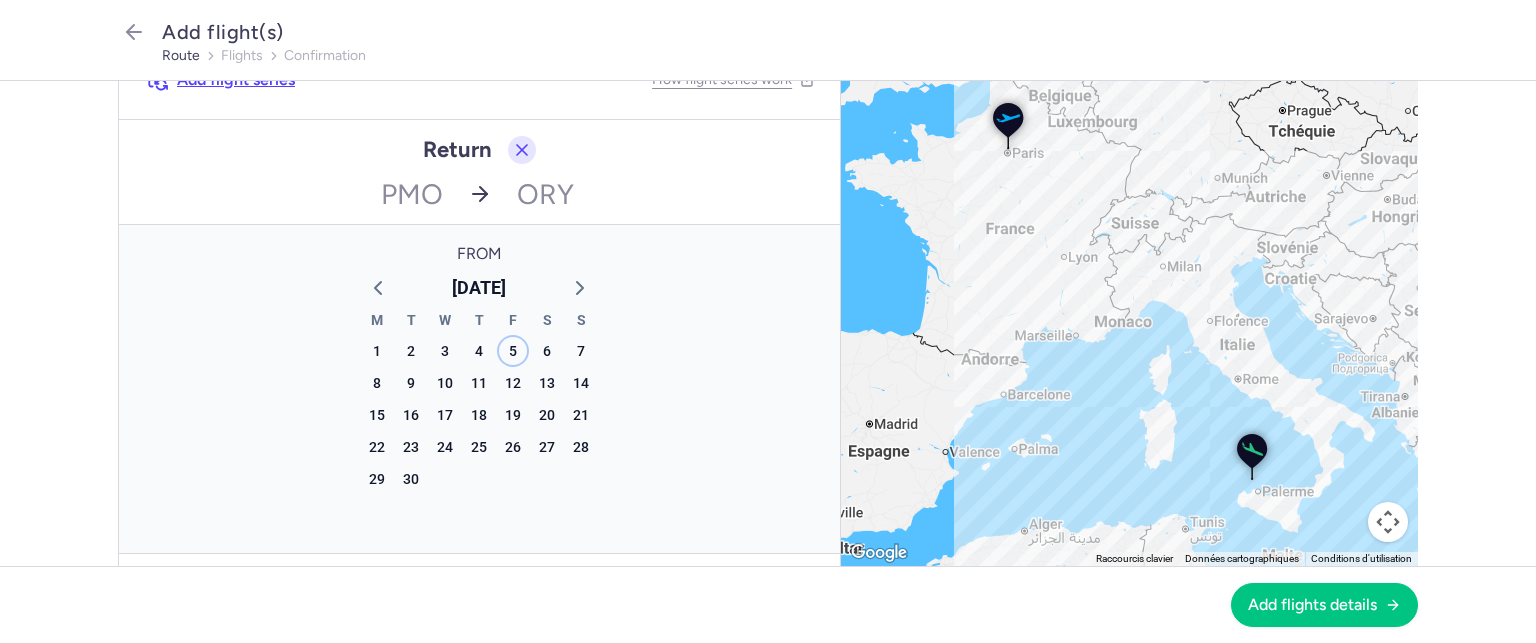 click on "5" 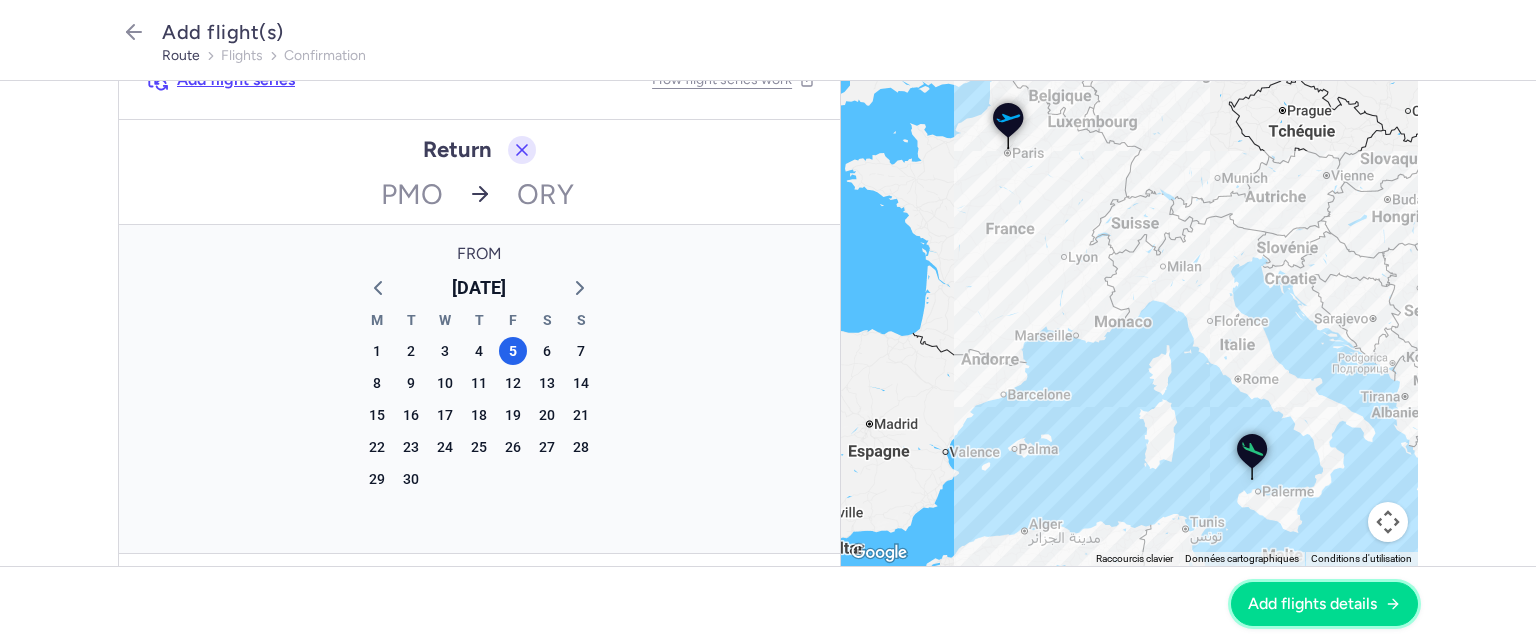 click on "Add flights details" at bounding box center [1324, 604] 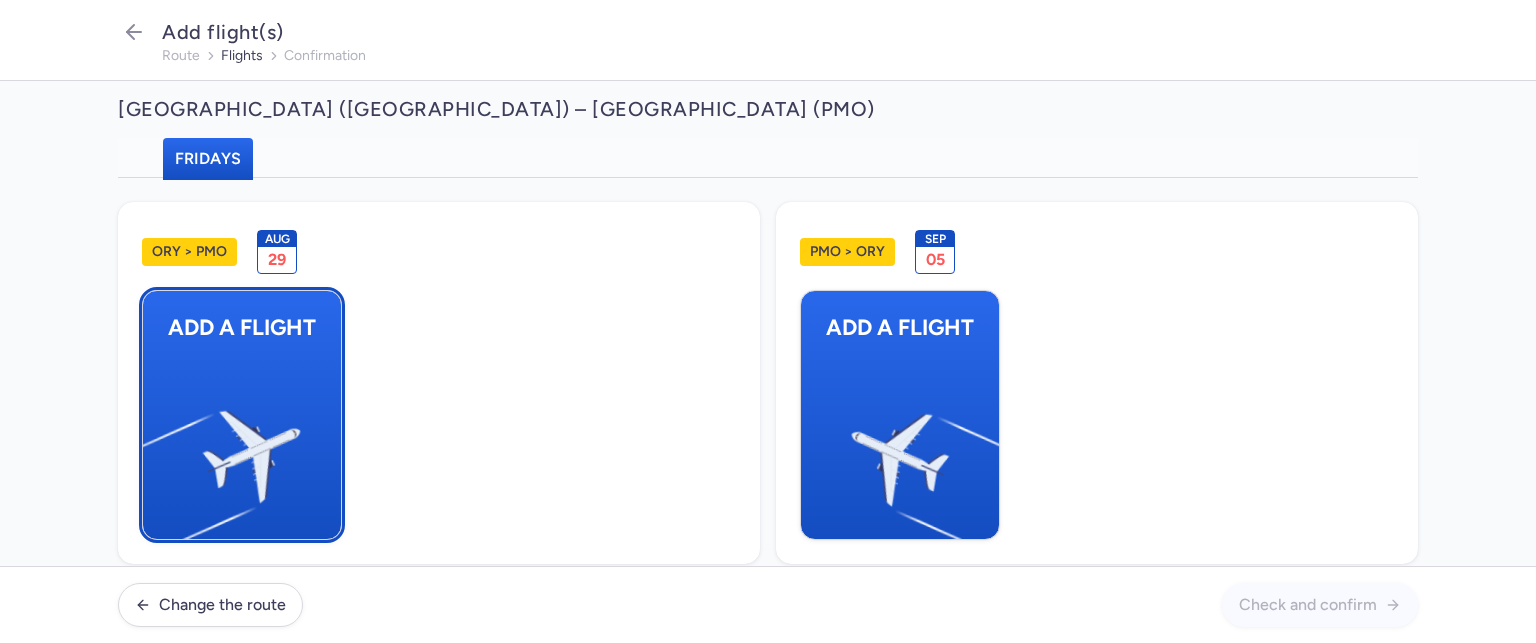 click at bounding box center [153, 448] 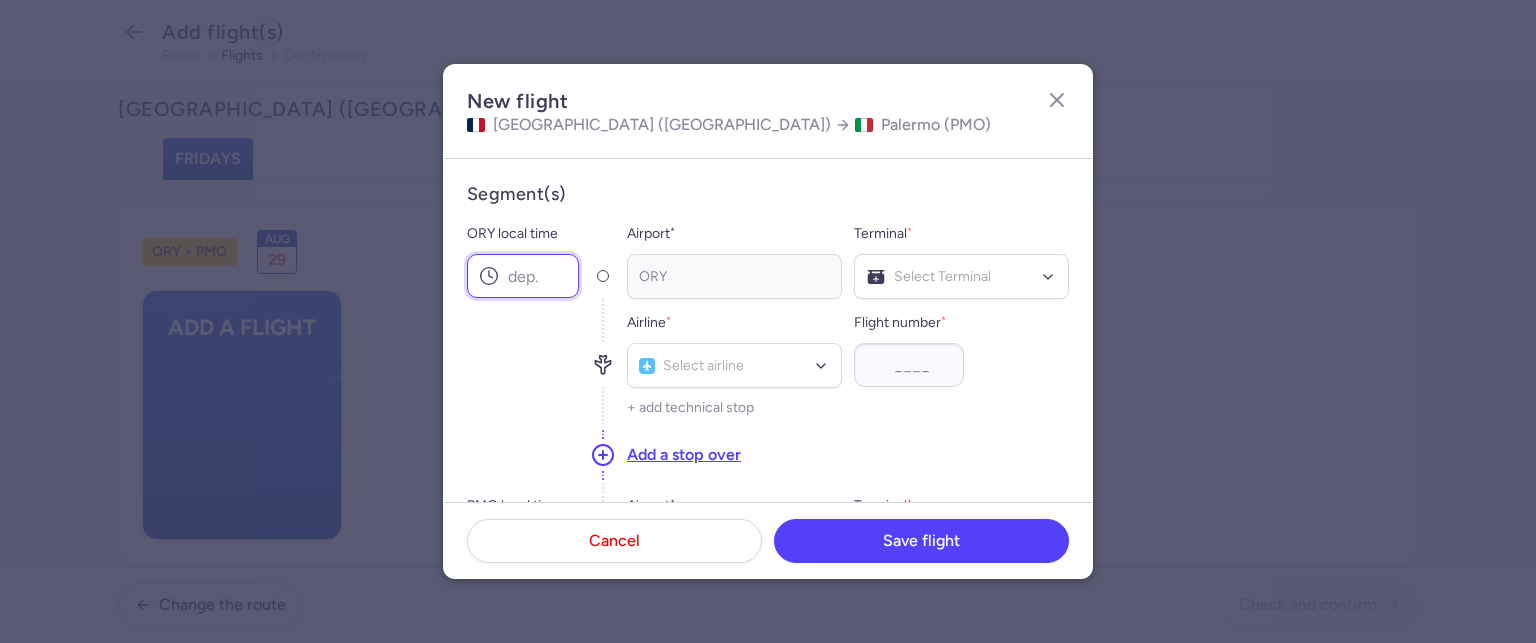 click on "ORY local time" at bounding box center [523, 276] 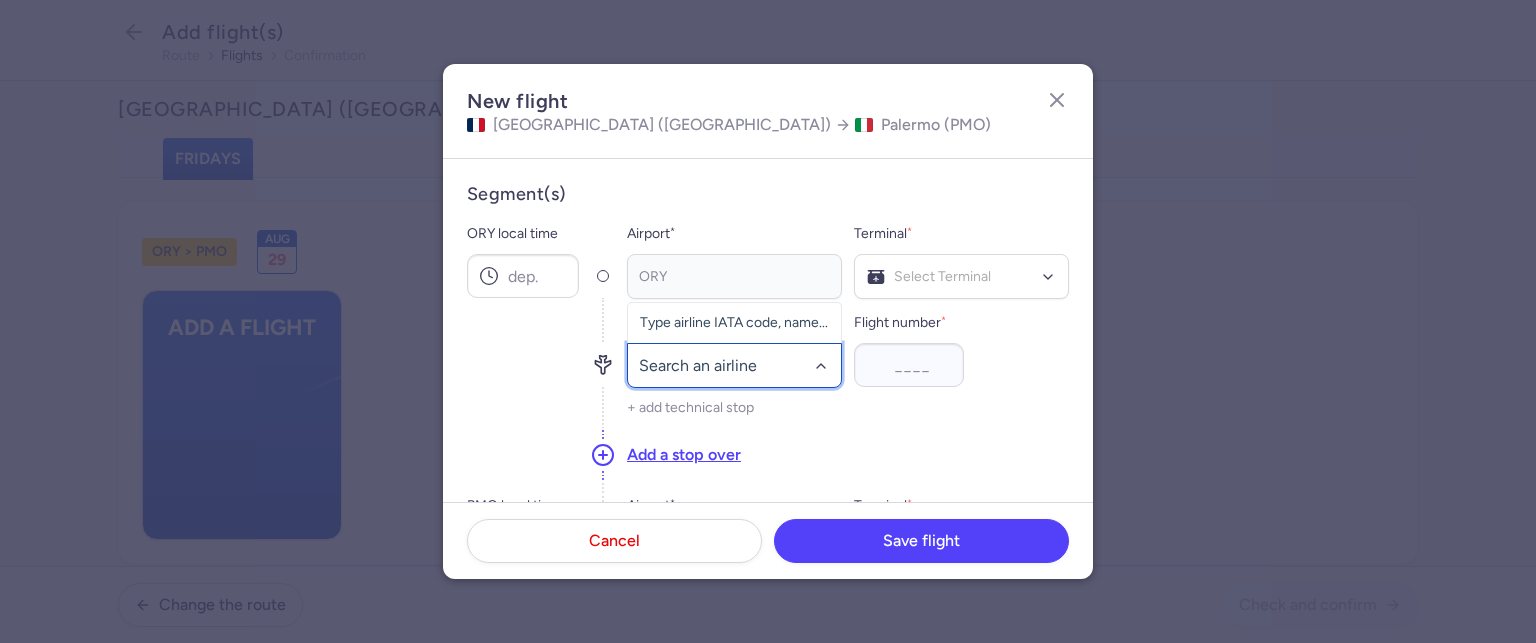 click 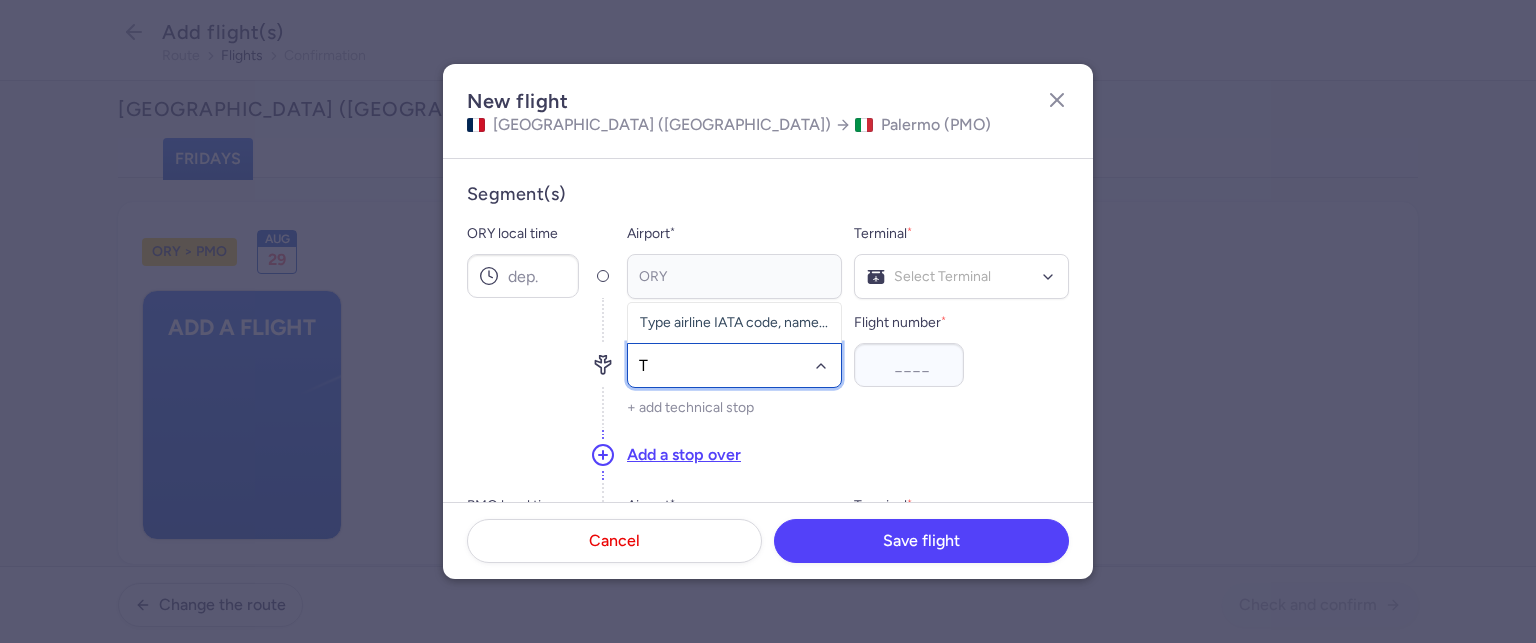 type on "TO" 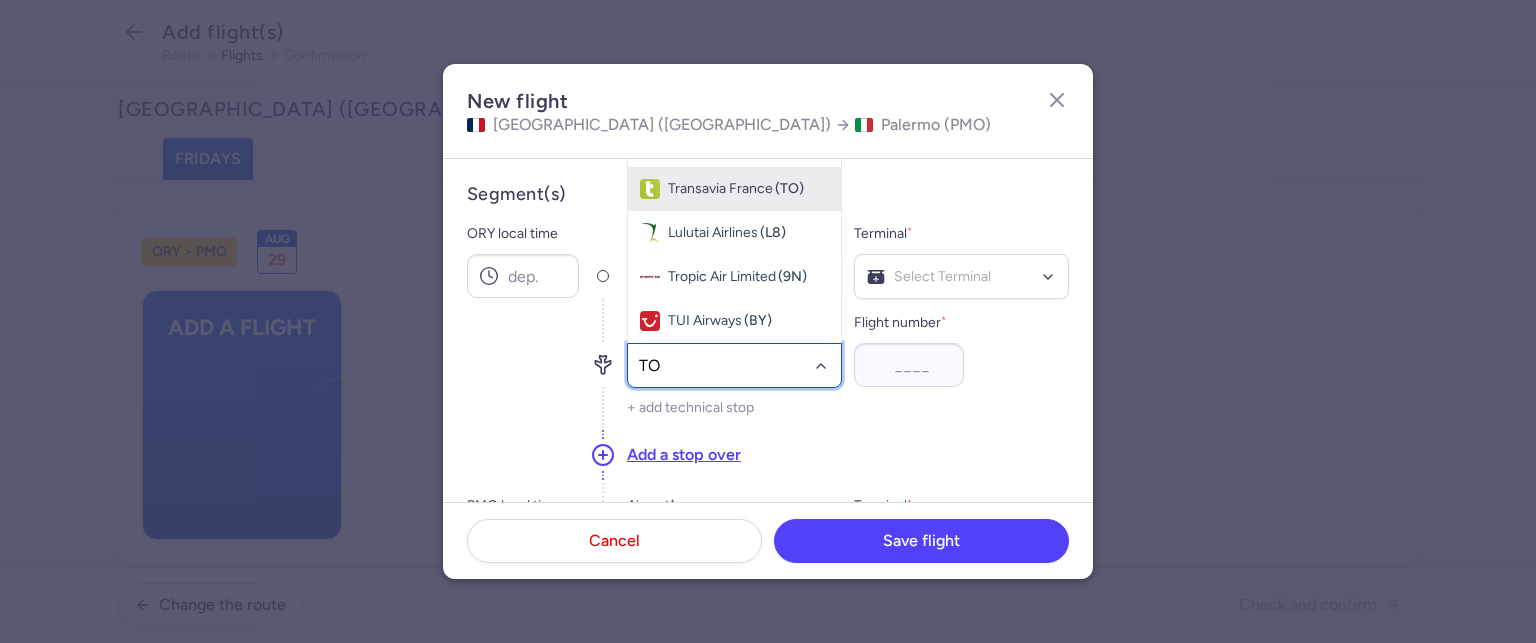 click on "Transavia France" at bounding box center (720, 189) 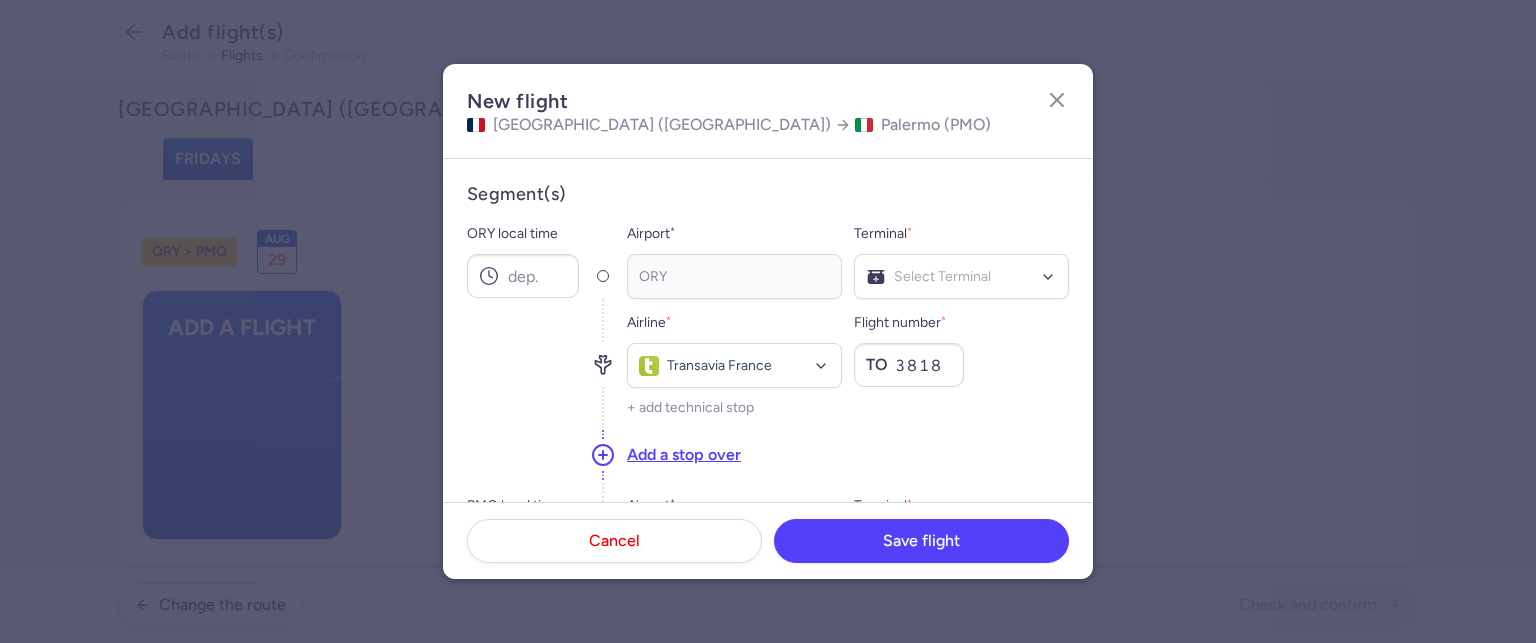 type on "3818" 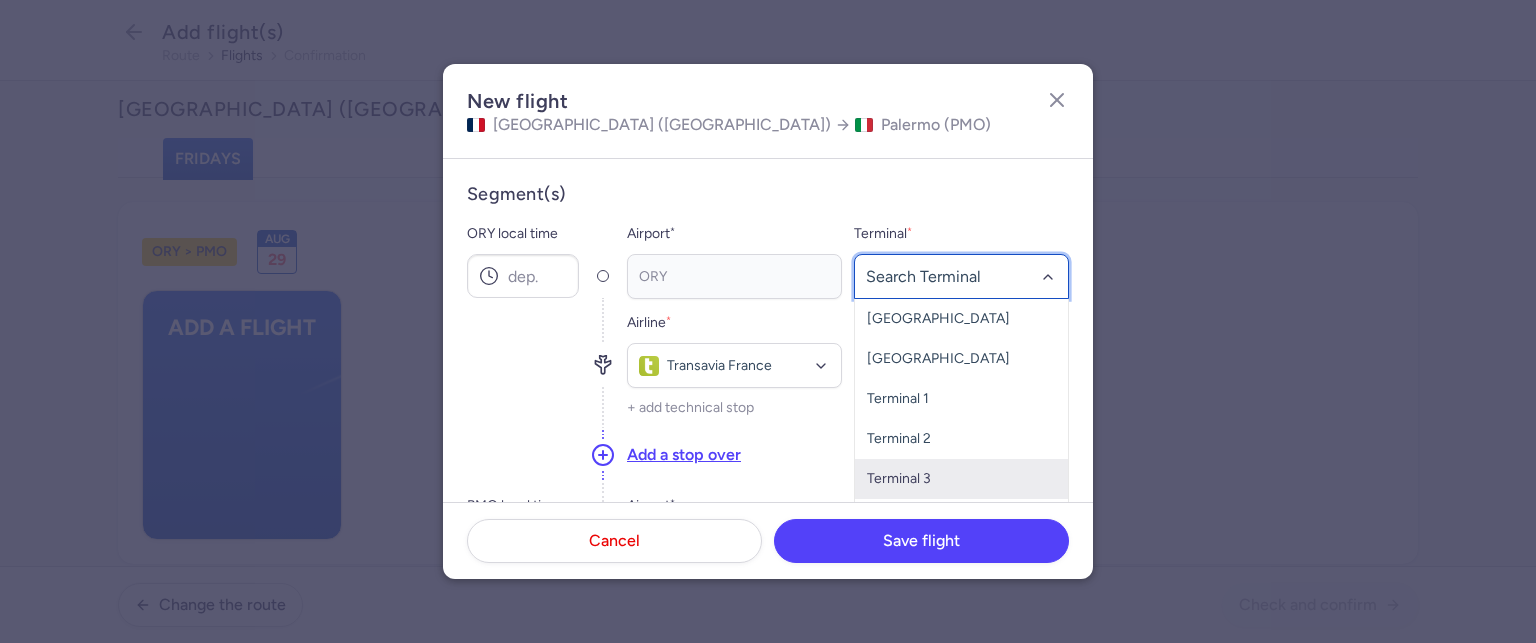 click on "Terminal 3" 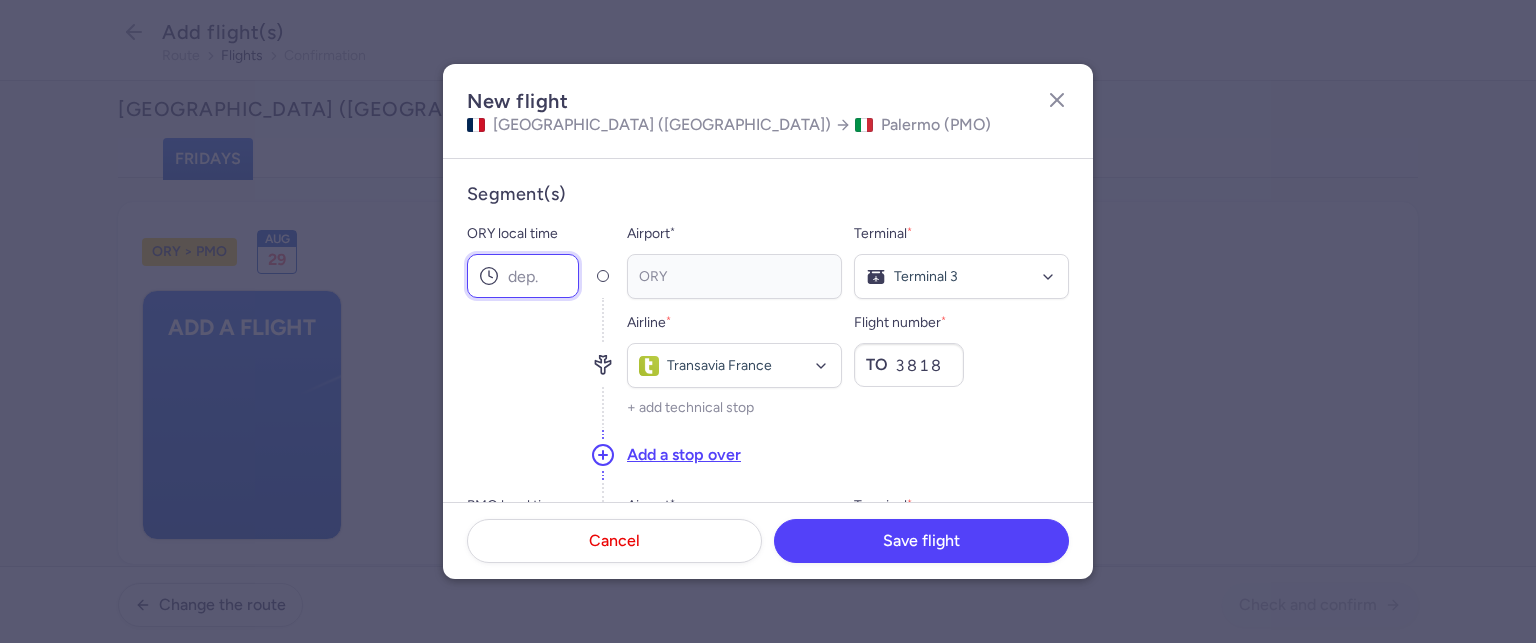 drag, startPoint x: 523, startPoint y: 283, endPoint x: 625, endPoint y: 288, distance: 102.122475 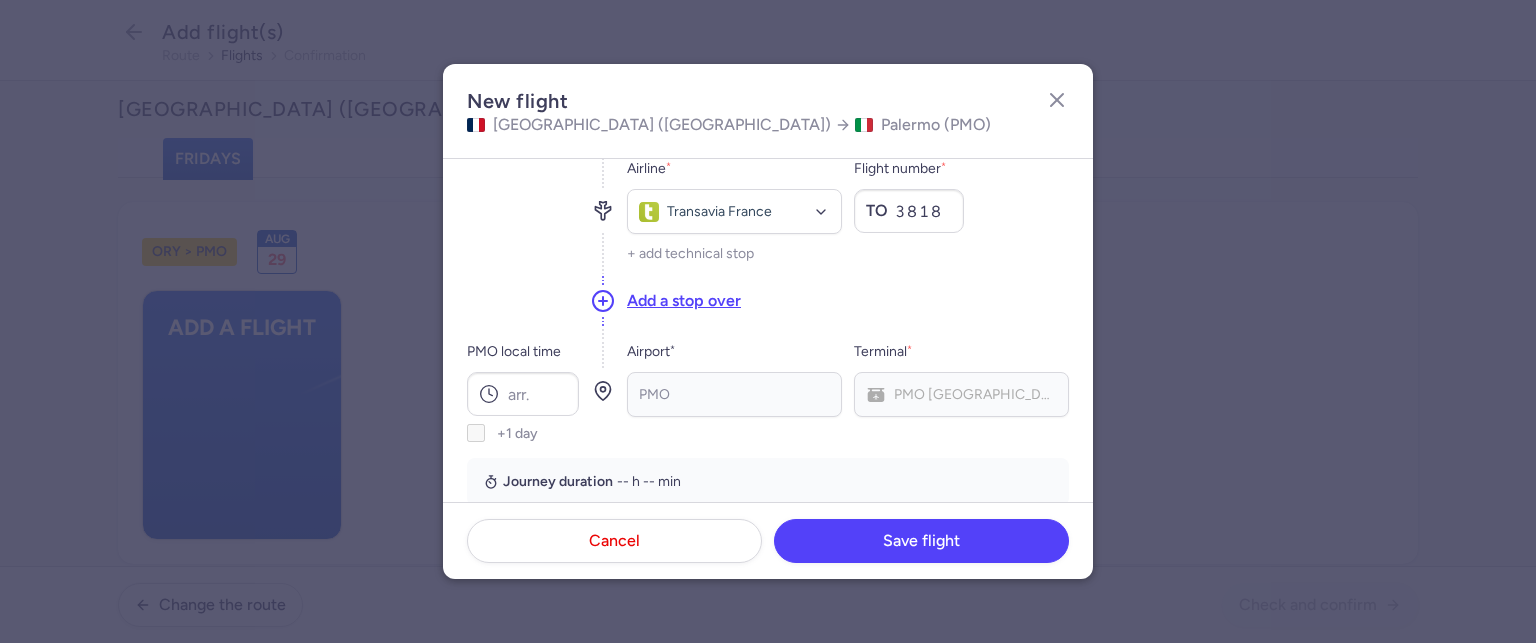 scroll, scrollTop: 200, scrollLeft: 0, axis: vertical 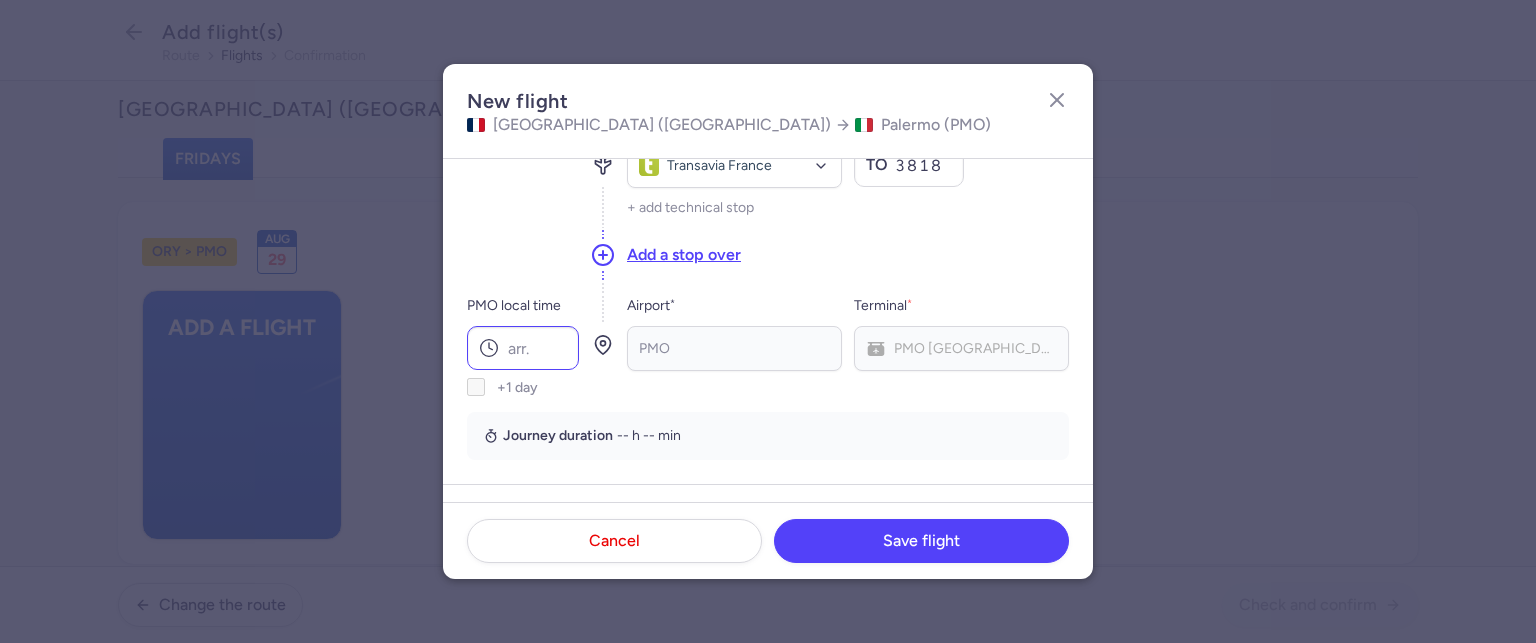 type on "15:45" 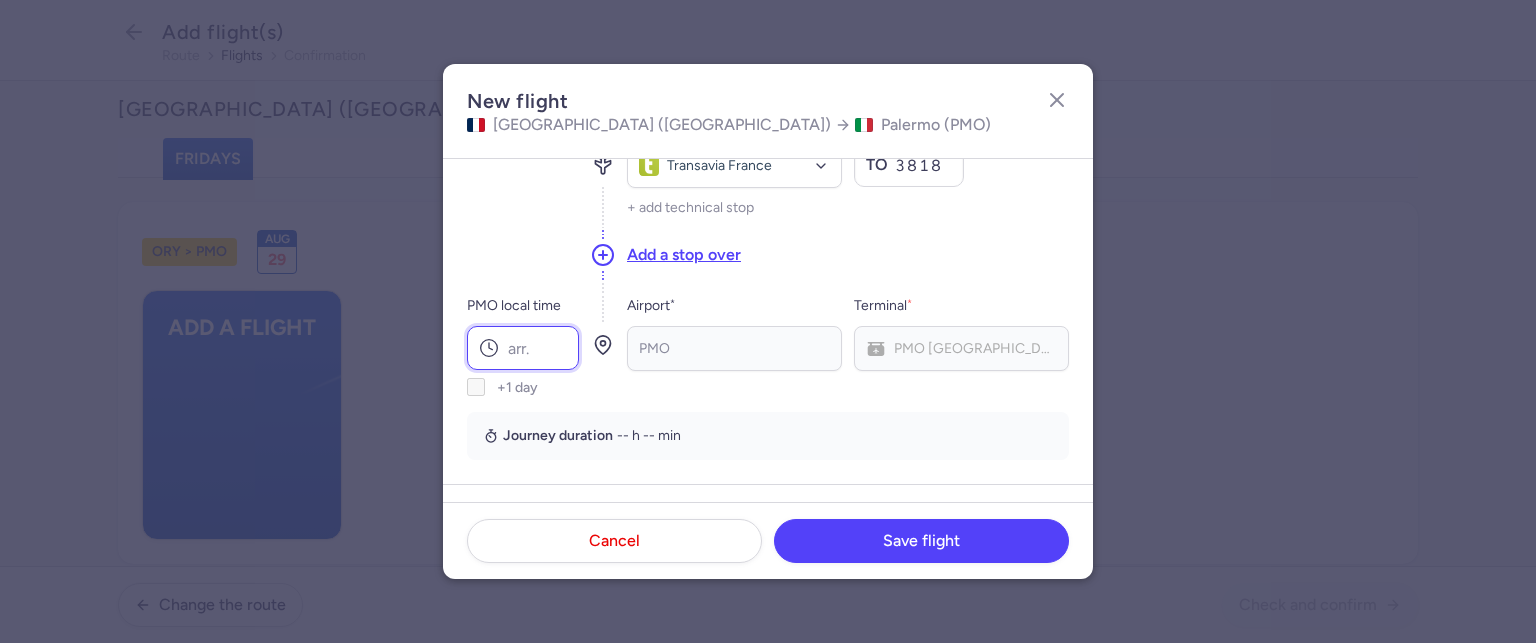 drag, startPoint x: 528, startPoint y: 355, endPoint x: 544, endPoint y: 354, distance: 16.03122 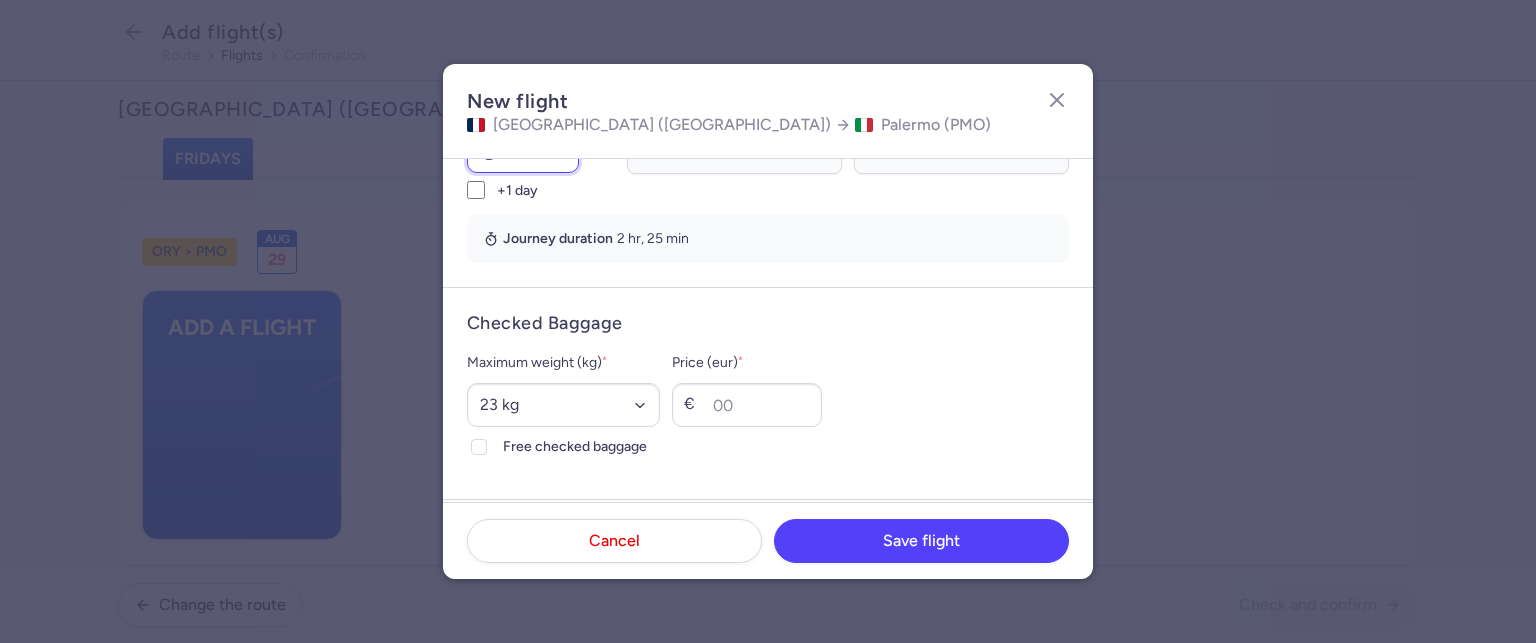 scroll, scrollTop: 400, scrollLeft: 0, axis: vertical 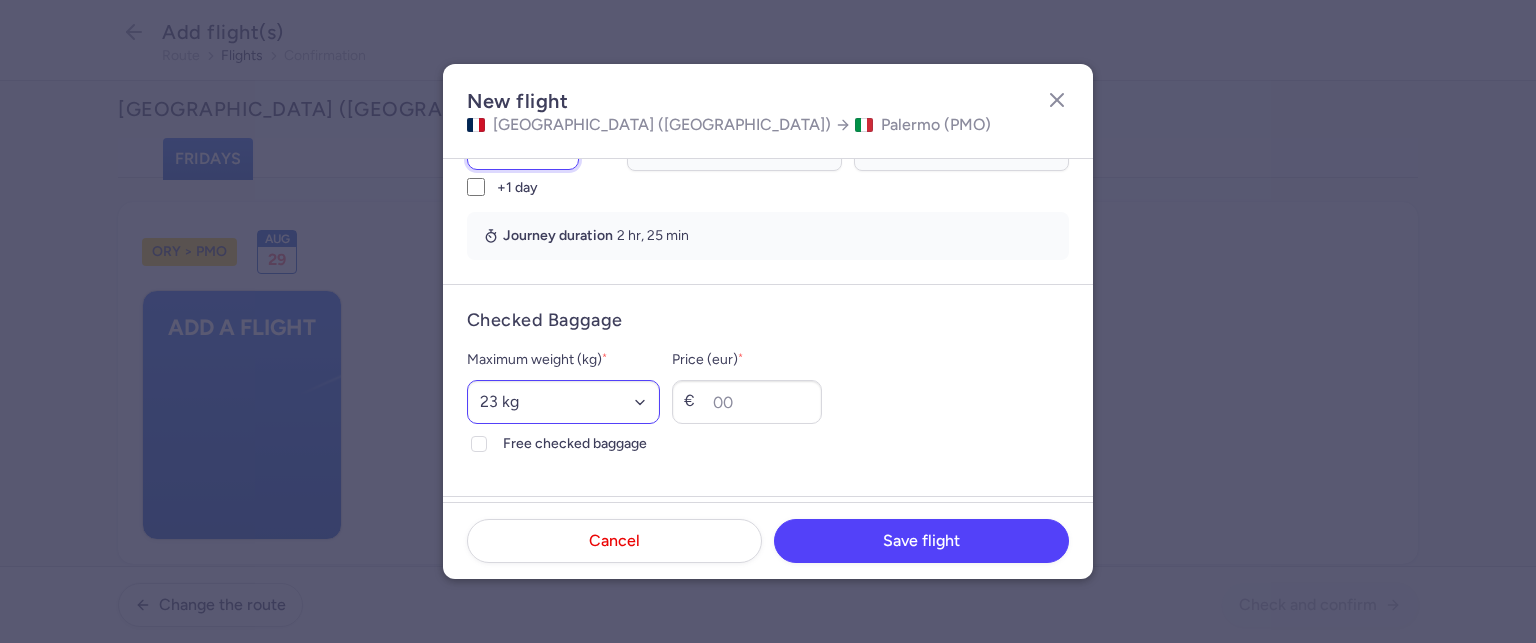 type on "18:10" 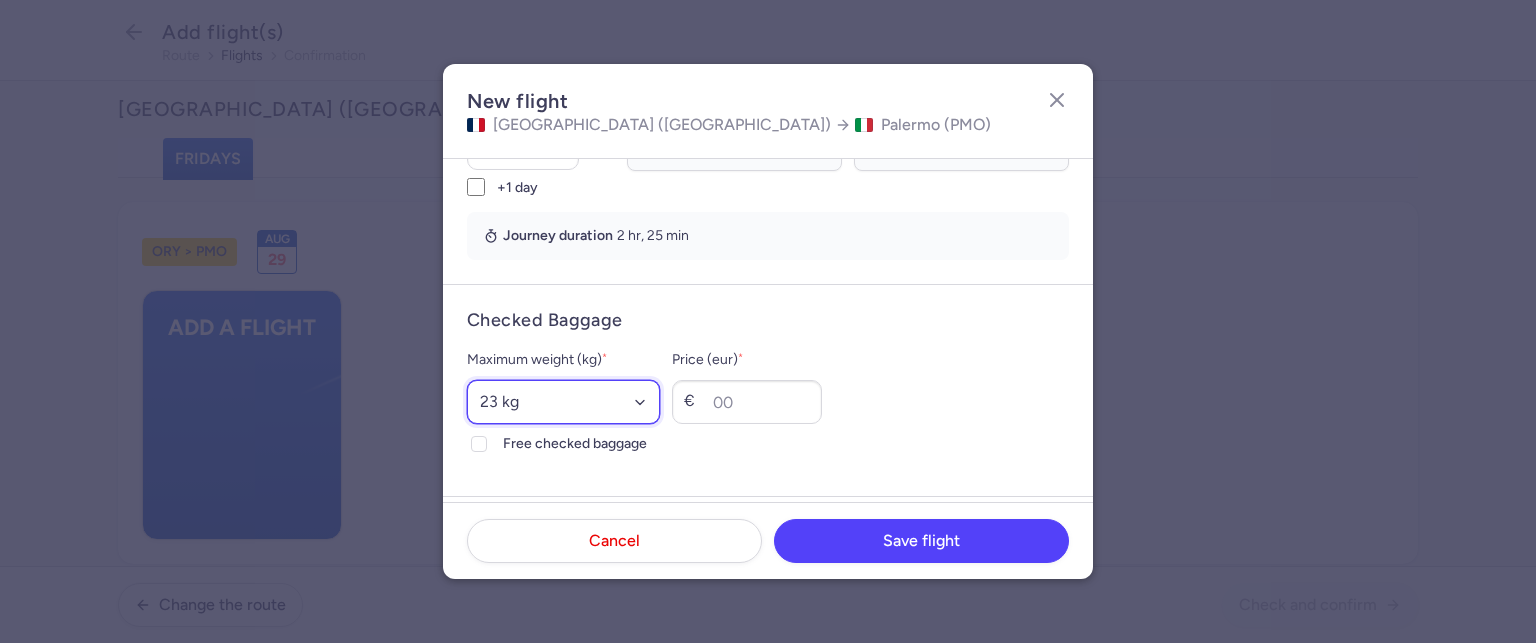 drag, startPoint x: 599, startPoint y: 403, endPoint x: 598, endPoint y: 390, distance: 13.038404 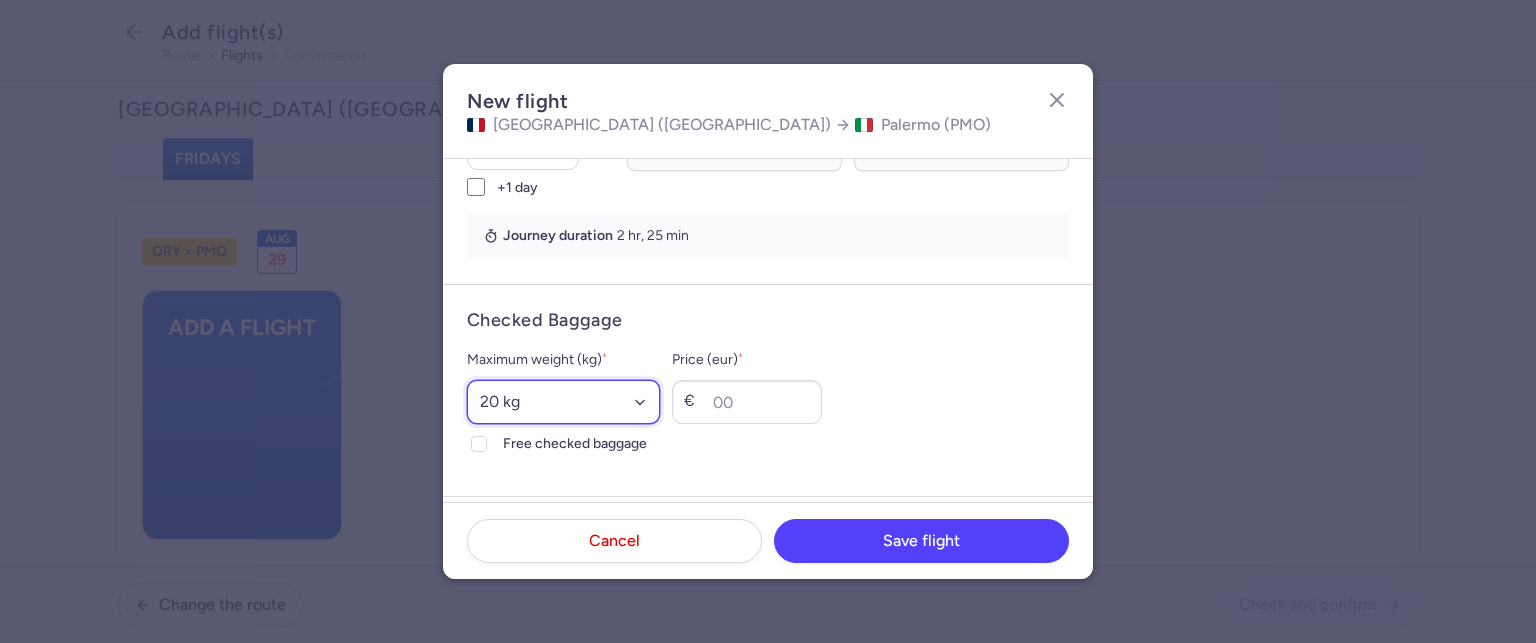 click on "Select an option 15 kg 16 kg 17 kg 18 kg 19 kg 20 kg 21 kg 22 kg 23 kg 24 kg 25 kg 26 kg 27 kg 28 kg 29 kg 30 kg 31 kg 32 kg 33 kg 34 kg 35 kg" at bounding box center (563, 402) 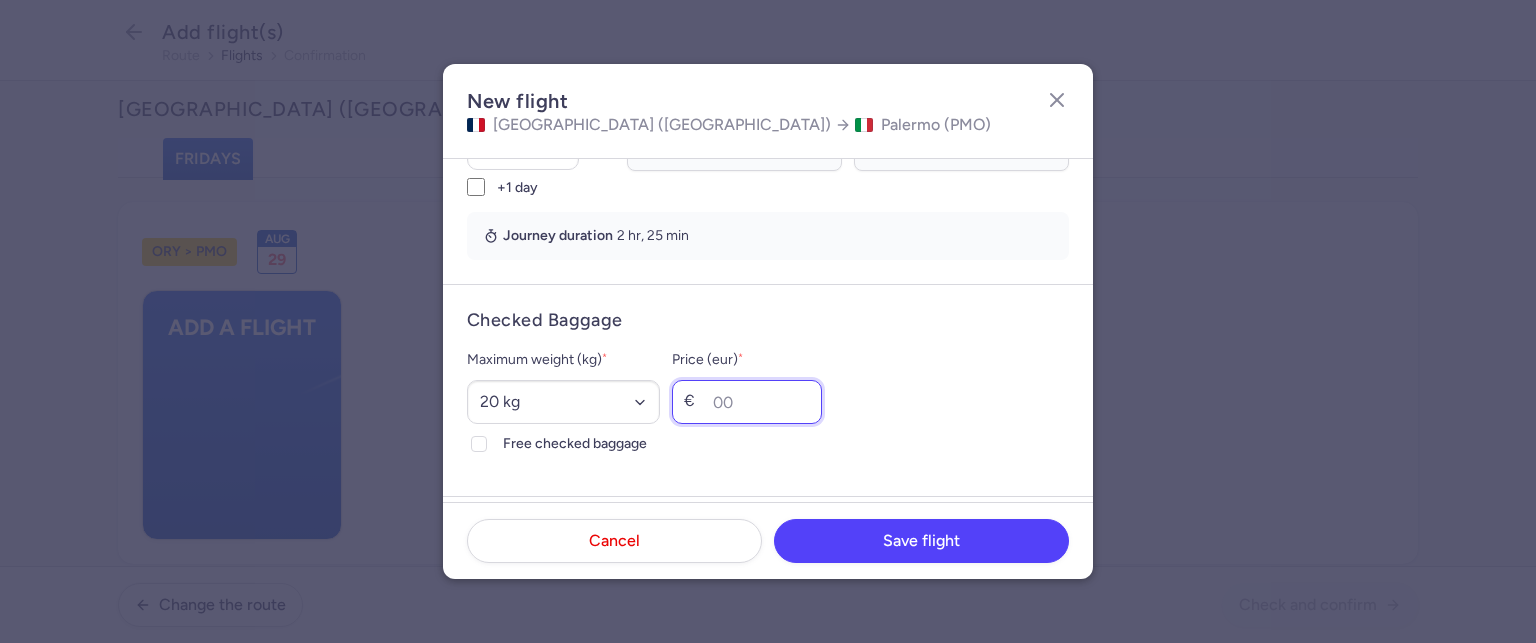 click on "Price (eur)  *" at bounding box center (747, 402) 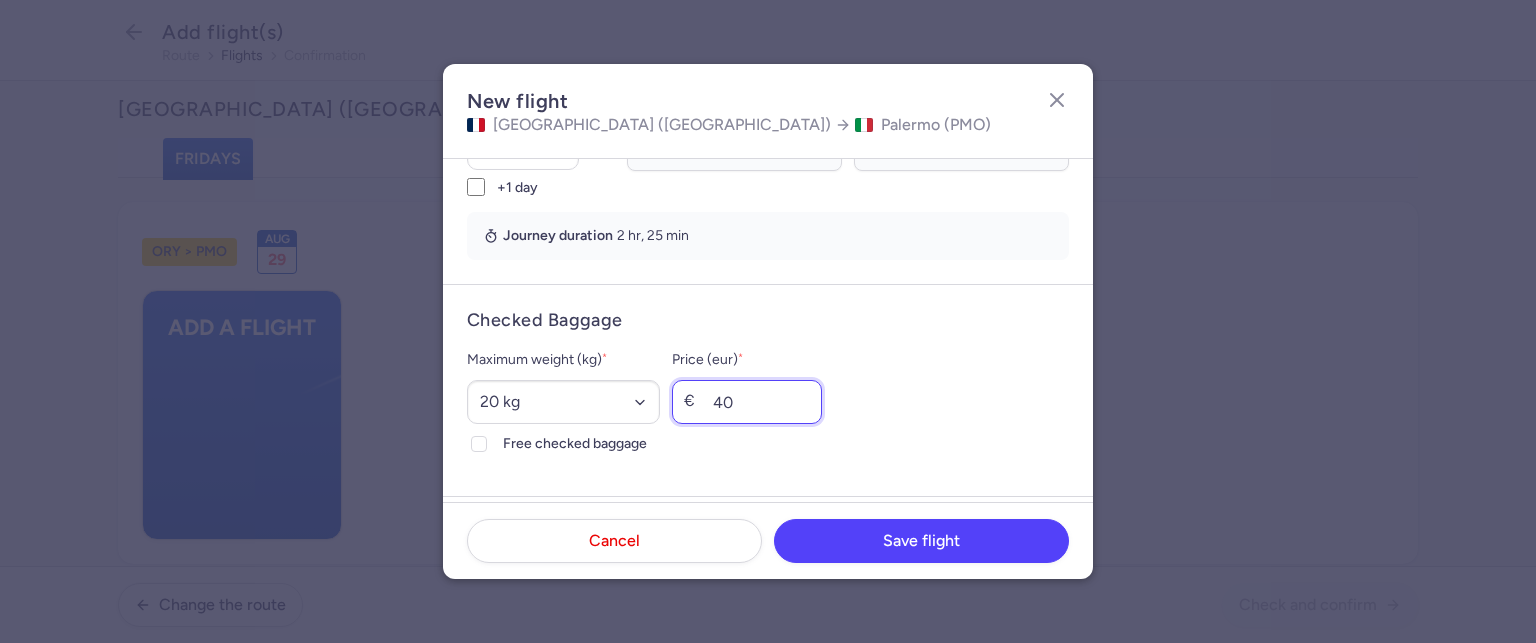 scroll, scrollTop: 600, scrollLeft: 0, axis: vertical 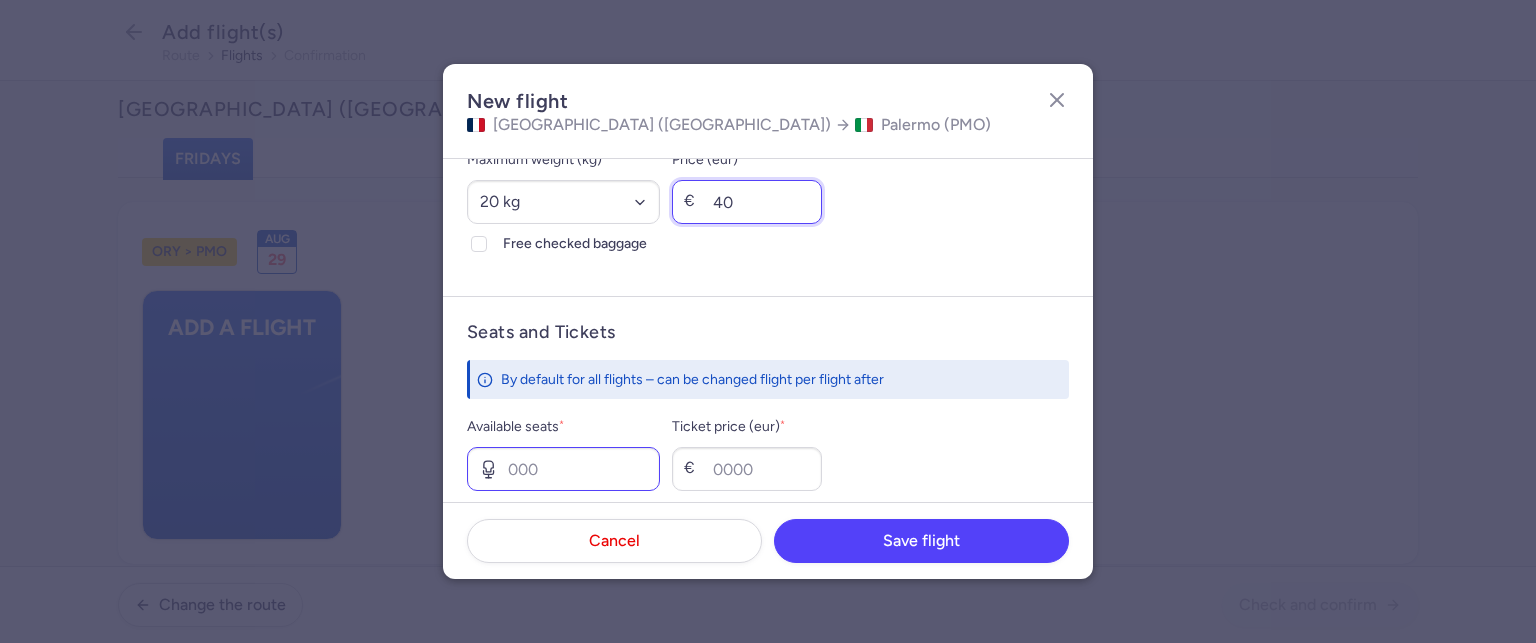 type on "40" 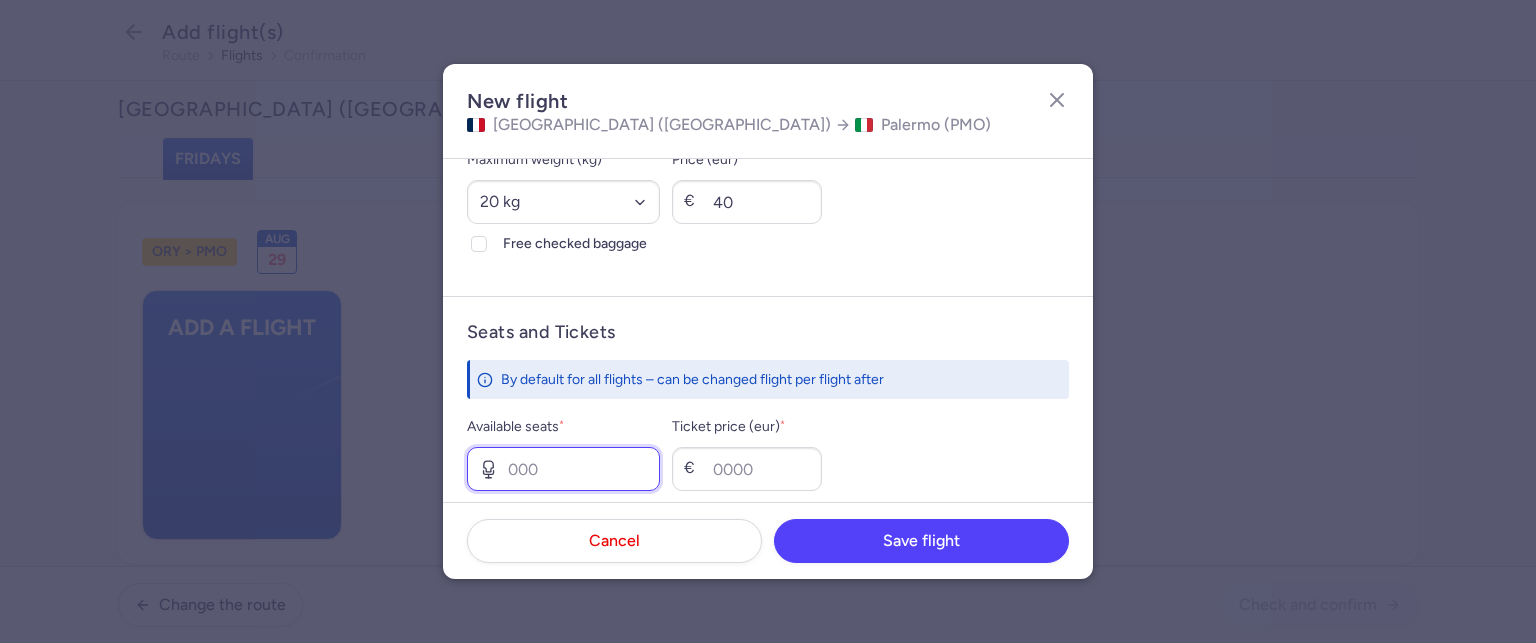 click on "Available seats  *" at bounding box center (563, 469) 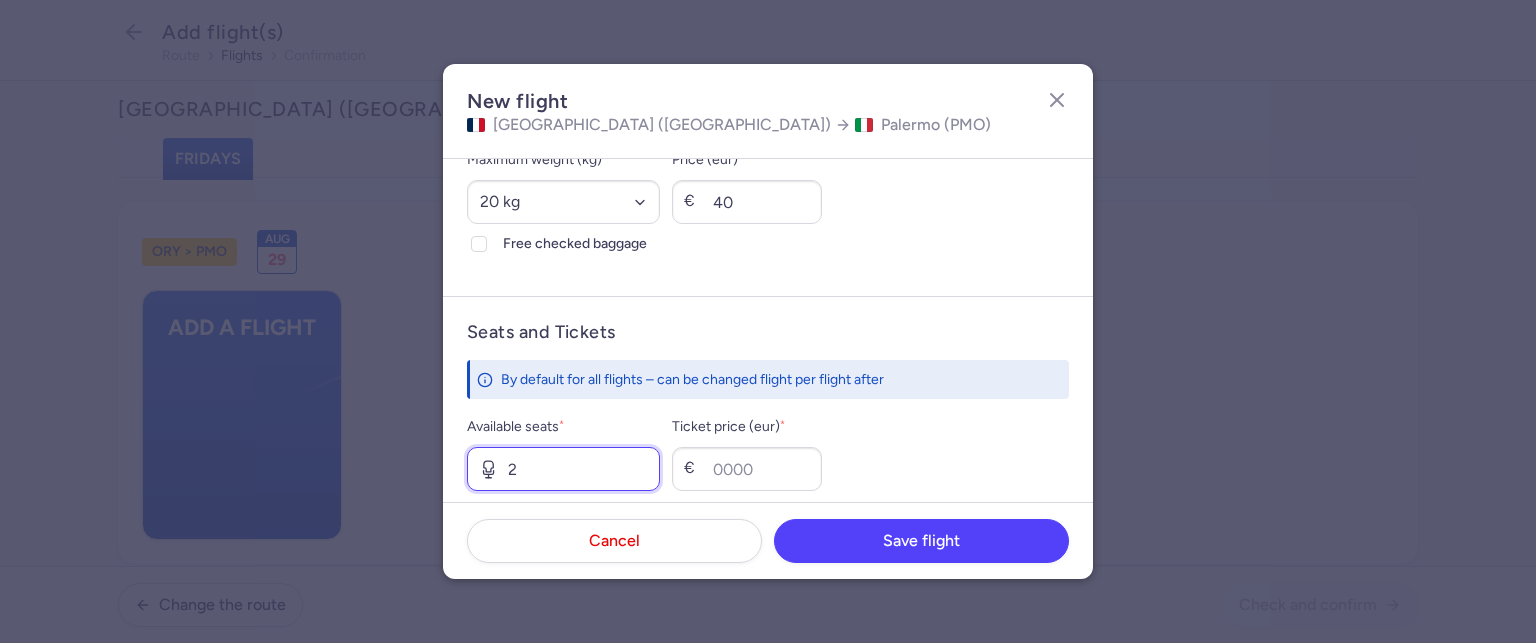 type on "2" 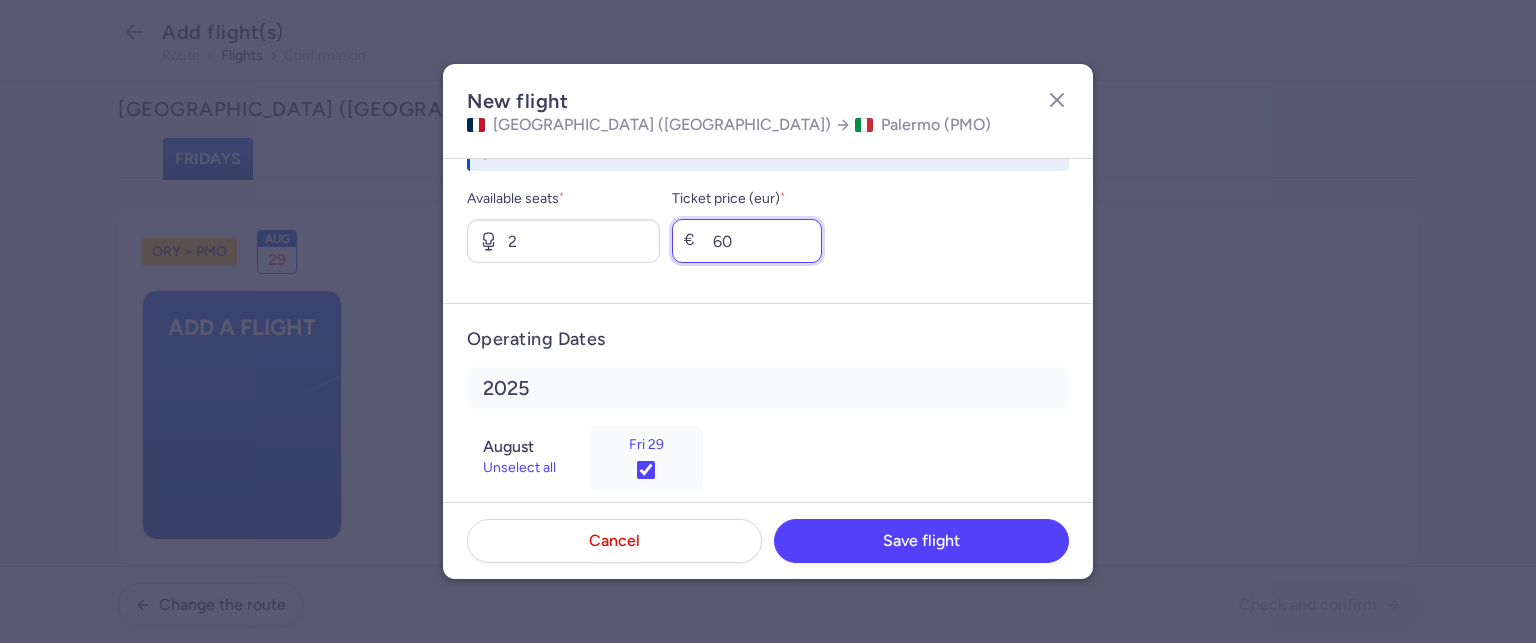 scroll, scrollTop: 855, scrollLeft: 0, axis: vertical 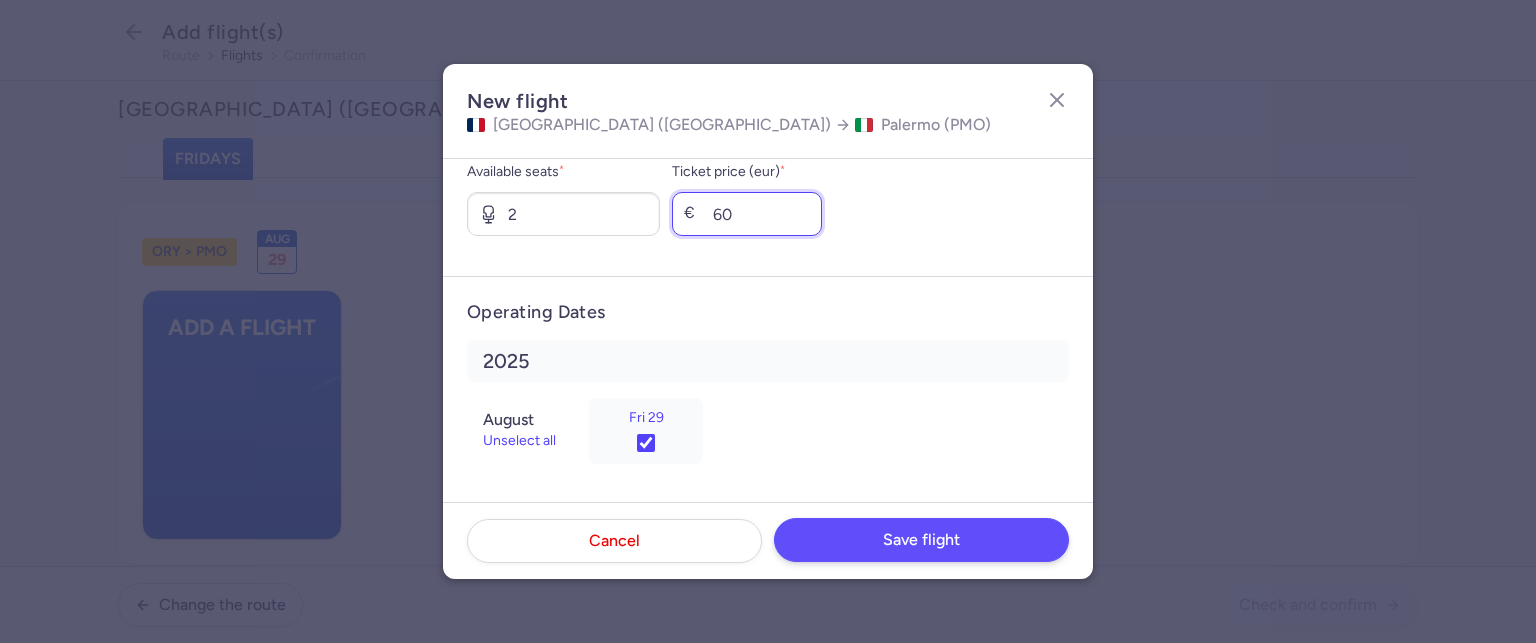 type on "60" 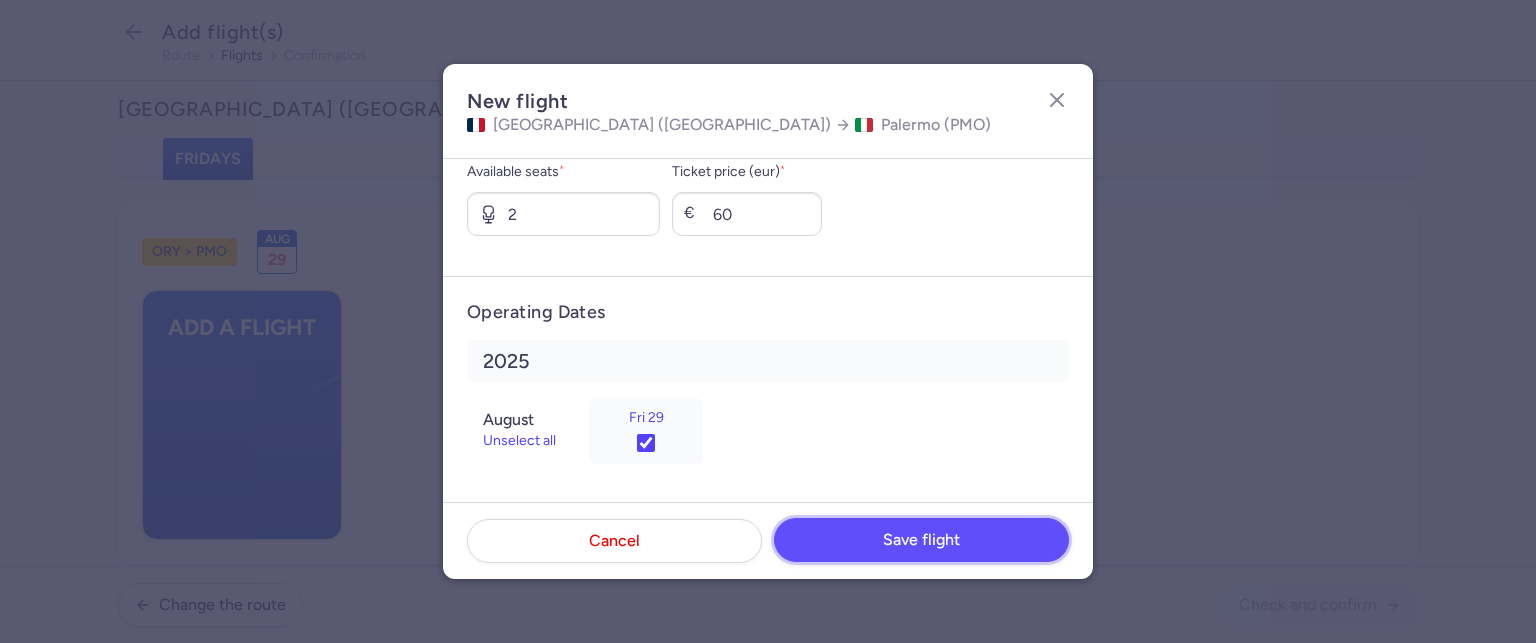 click on "Save flight" at bounding box center (921, 540) 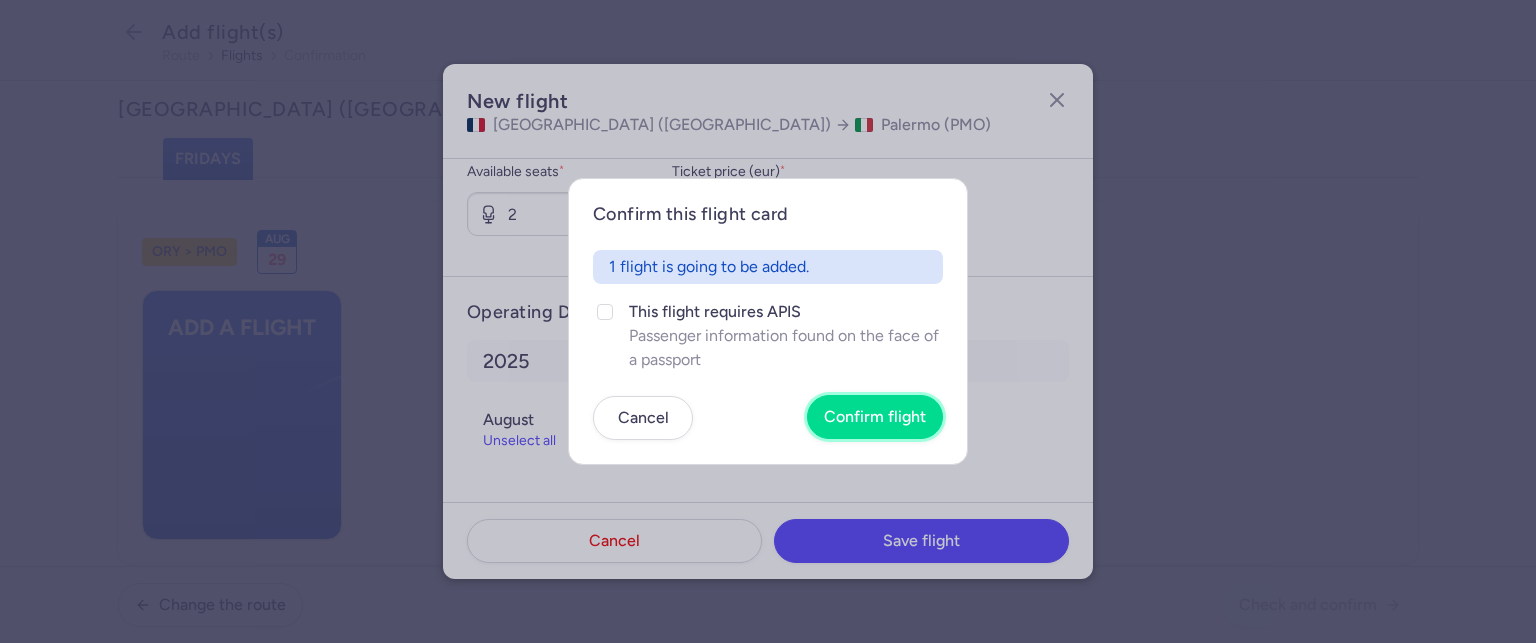 drag, startPoint x: 871, startPoint y: 431, endPoint x: 884, endPoint y: 427, distance: 13.601471 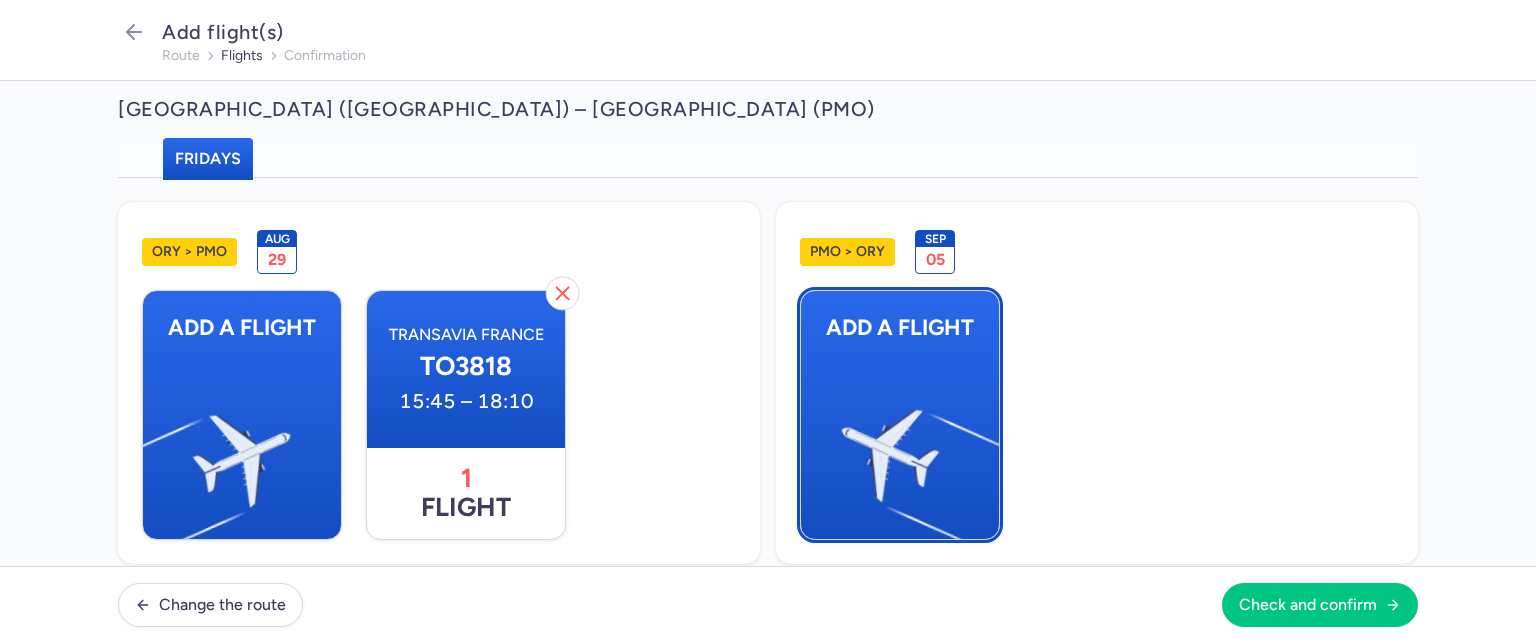 click at bounding box center [989, 448] 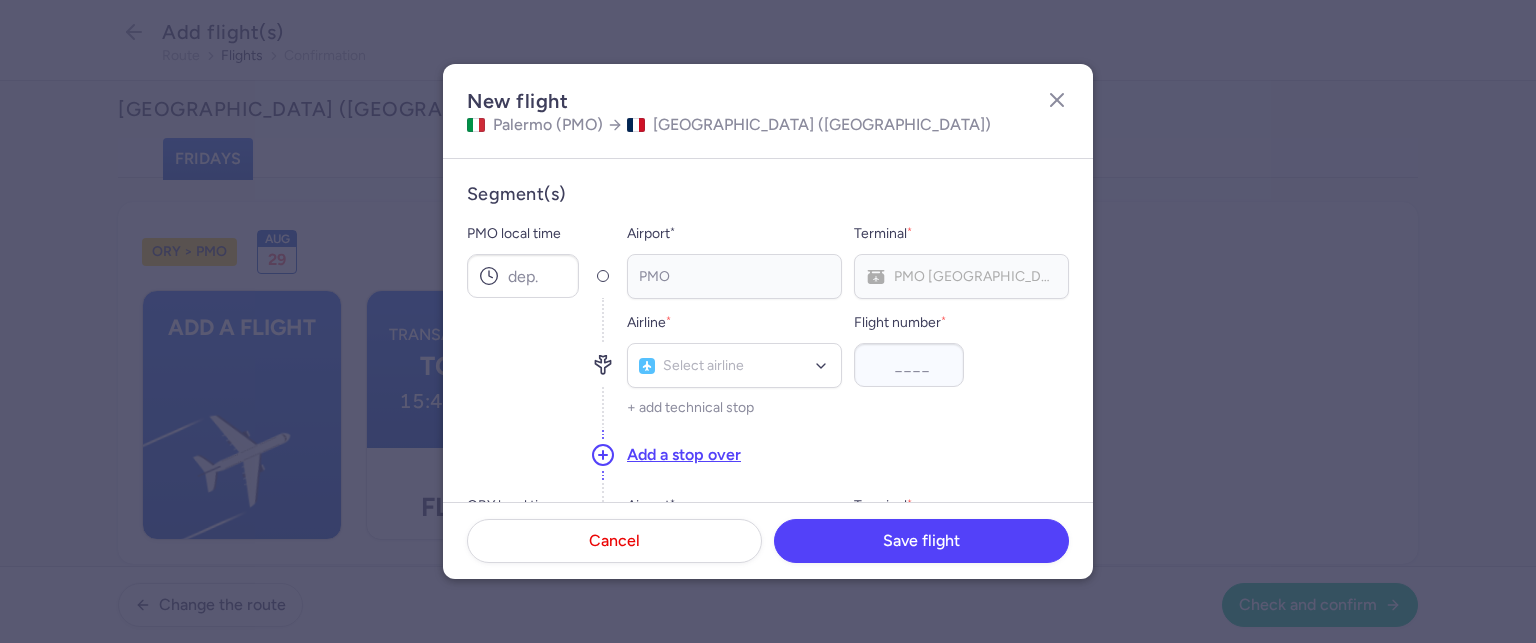 type 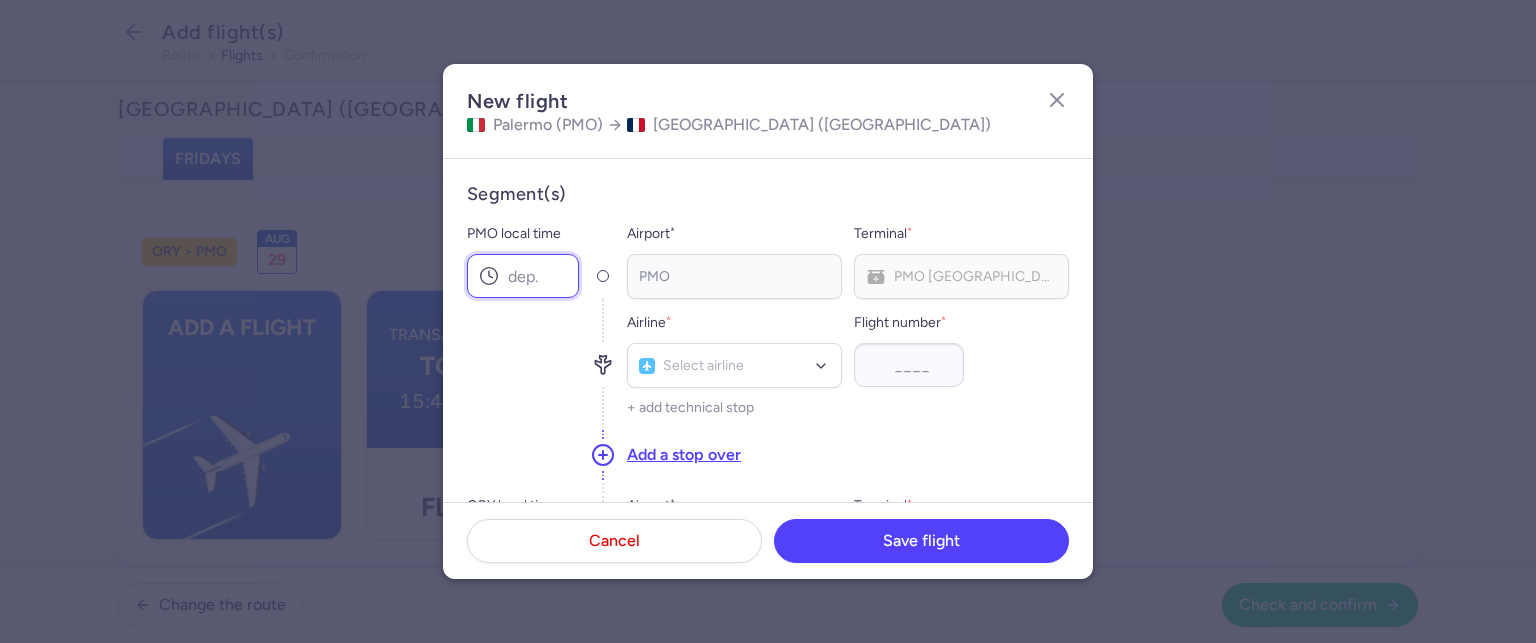 click on "PMO local time" at bounding box center (523, 276) 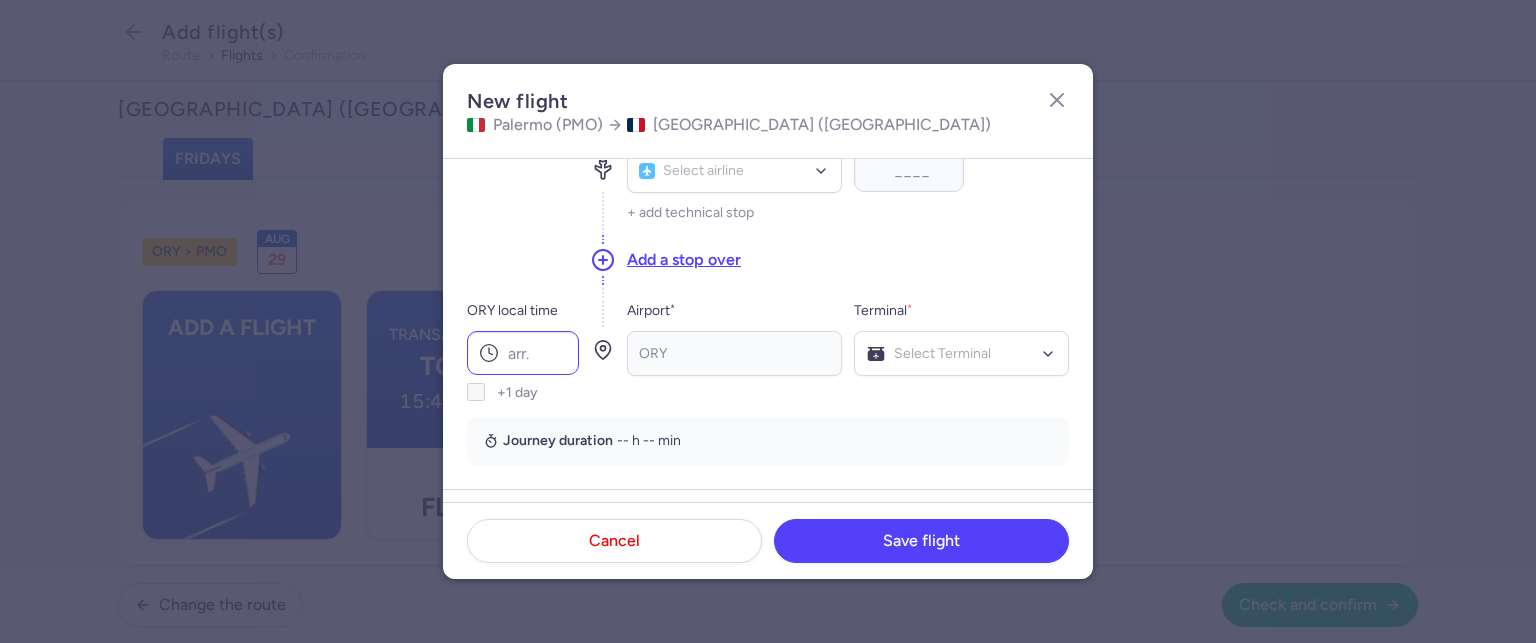 scroll, scrollTop: 200, scrollLeft: 0, axis: vertical 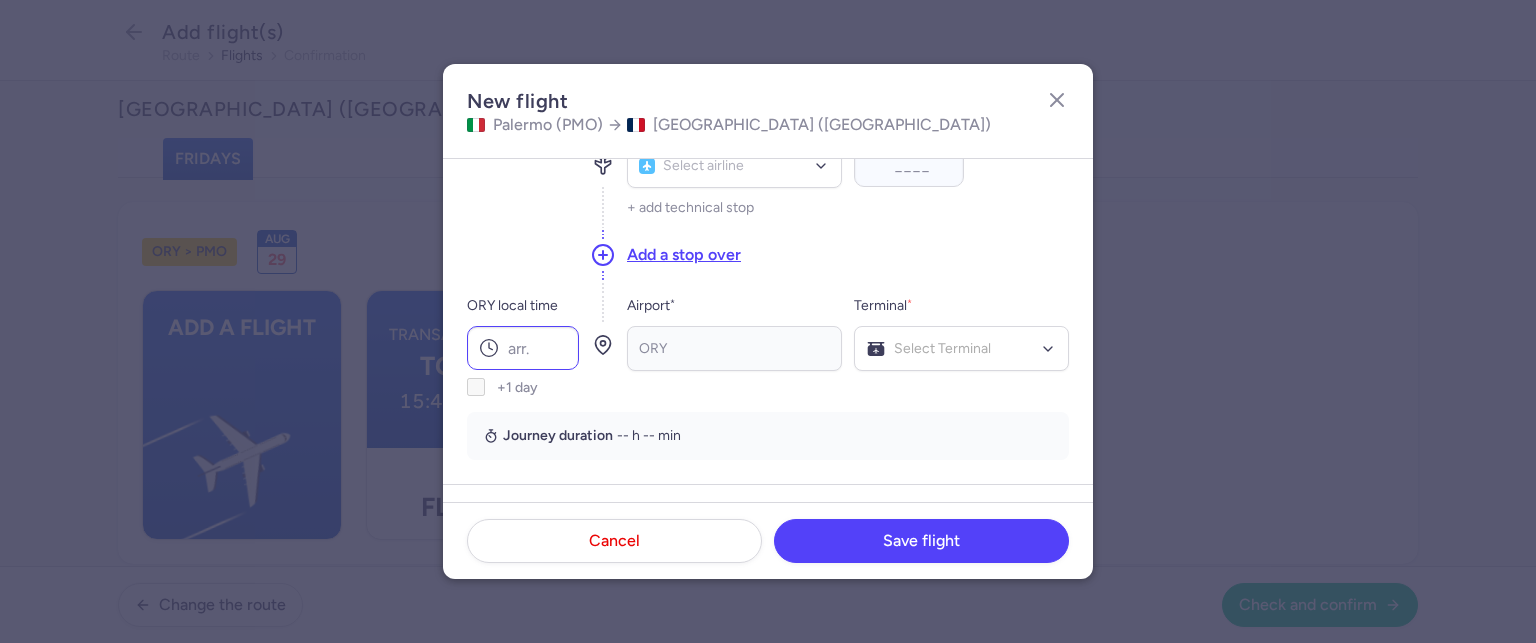 type on "18:55" 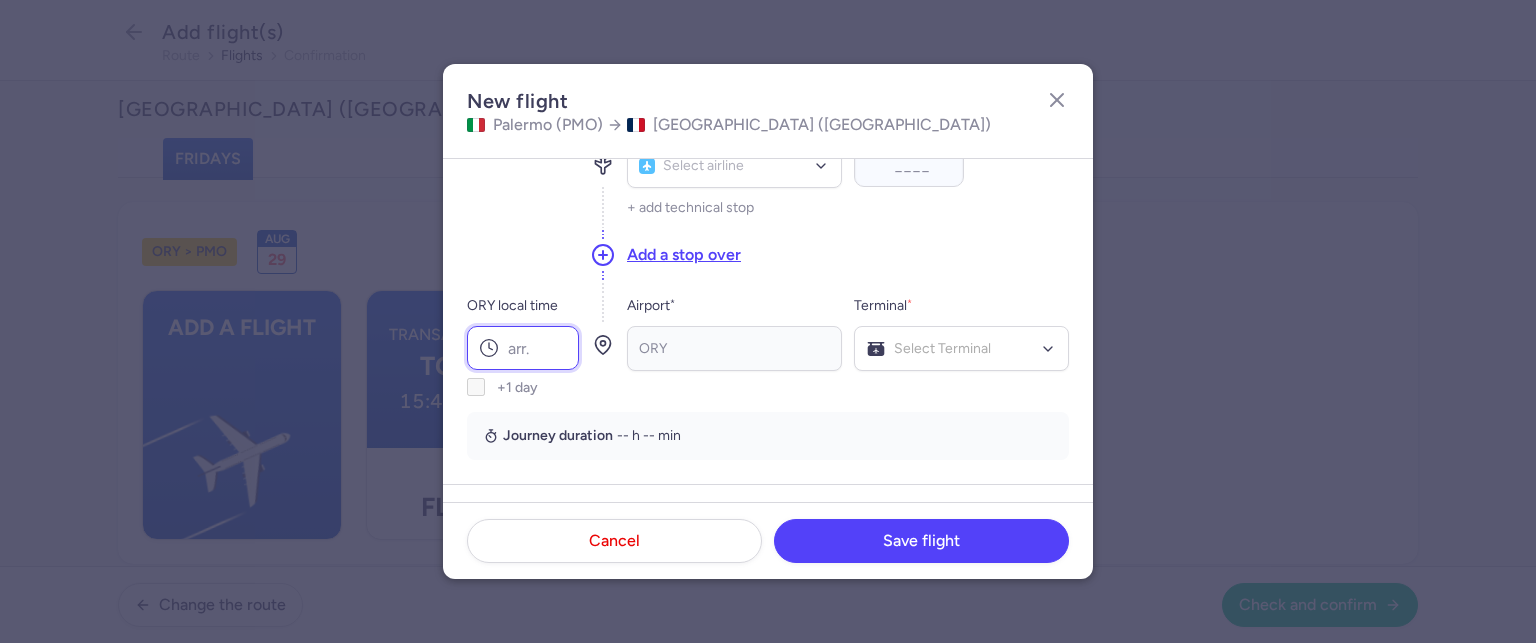 click on "ORY local time" at bounding box center (523, 348) 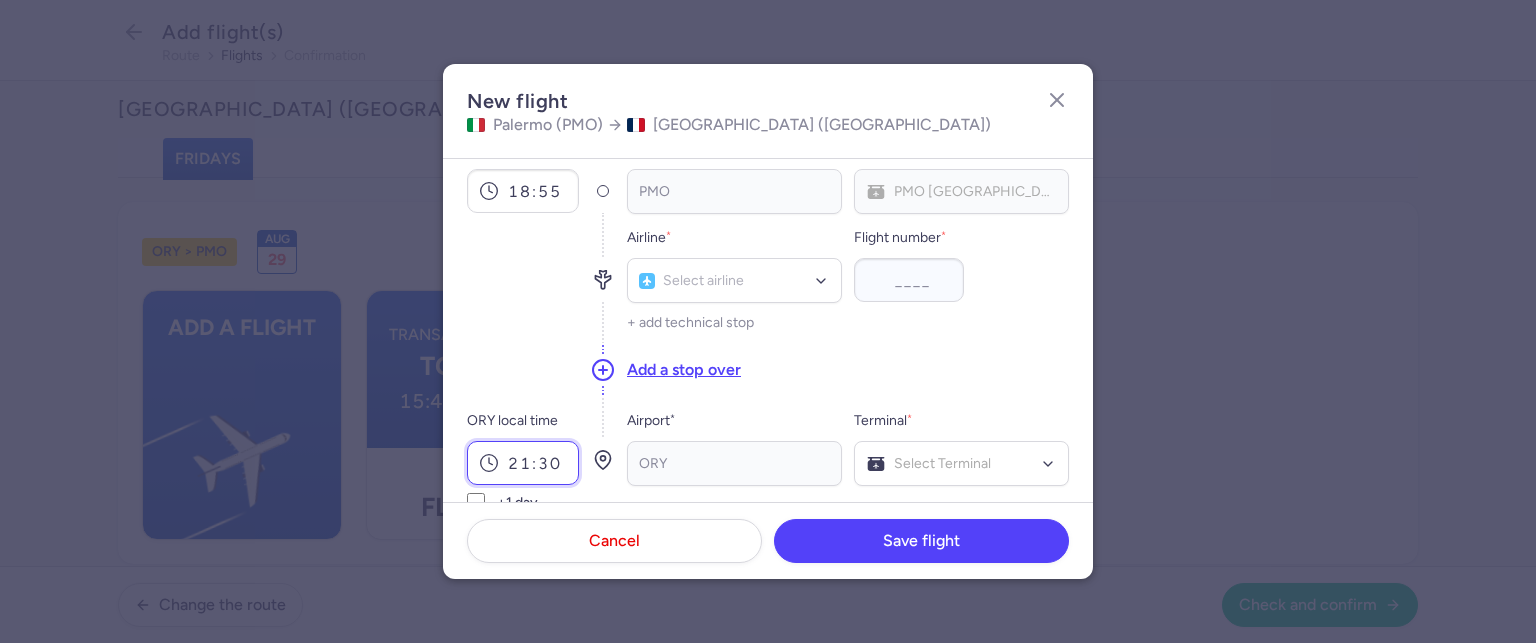 scroll, scrollTop: 0, scrollLeft: 0, axis: both 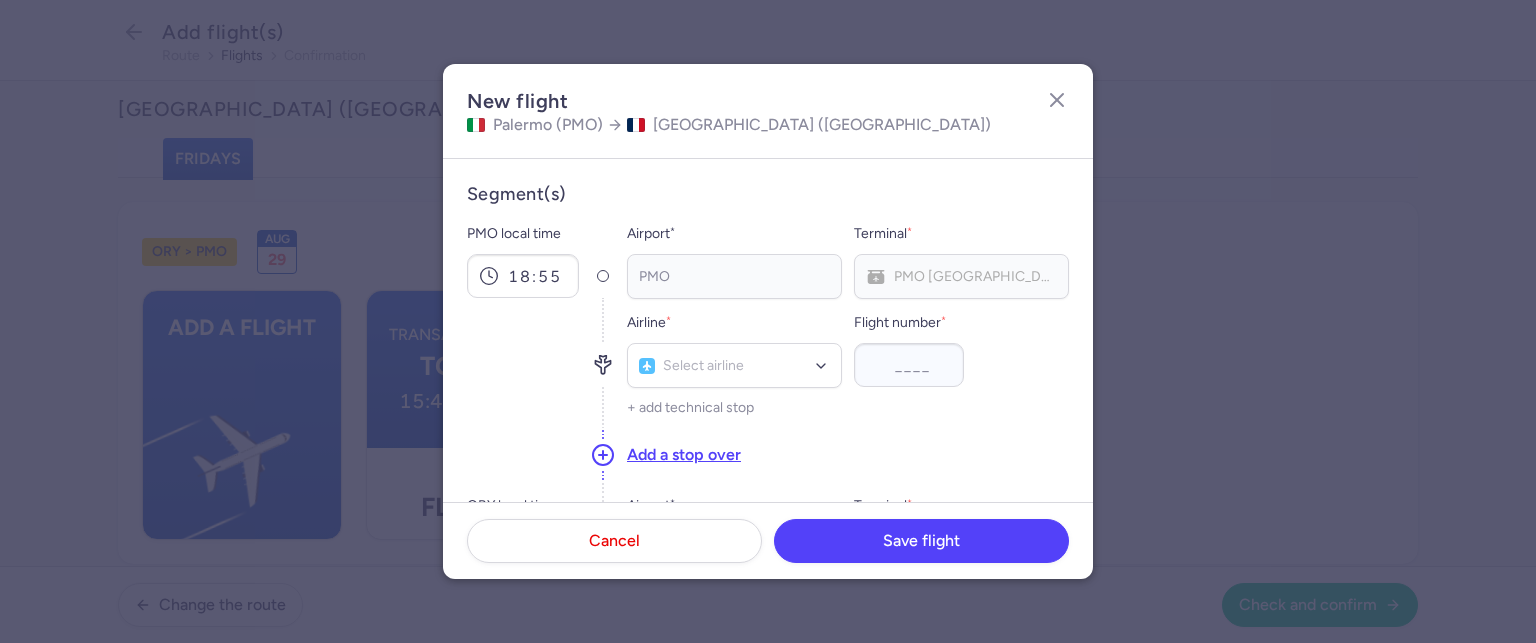 type on "21:30" 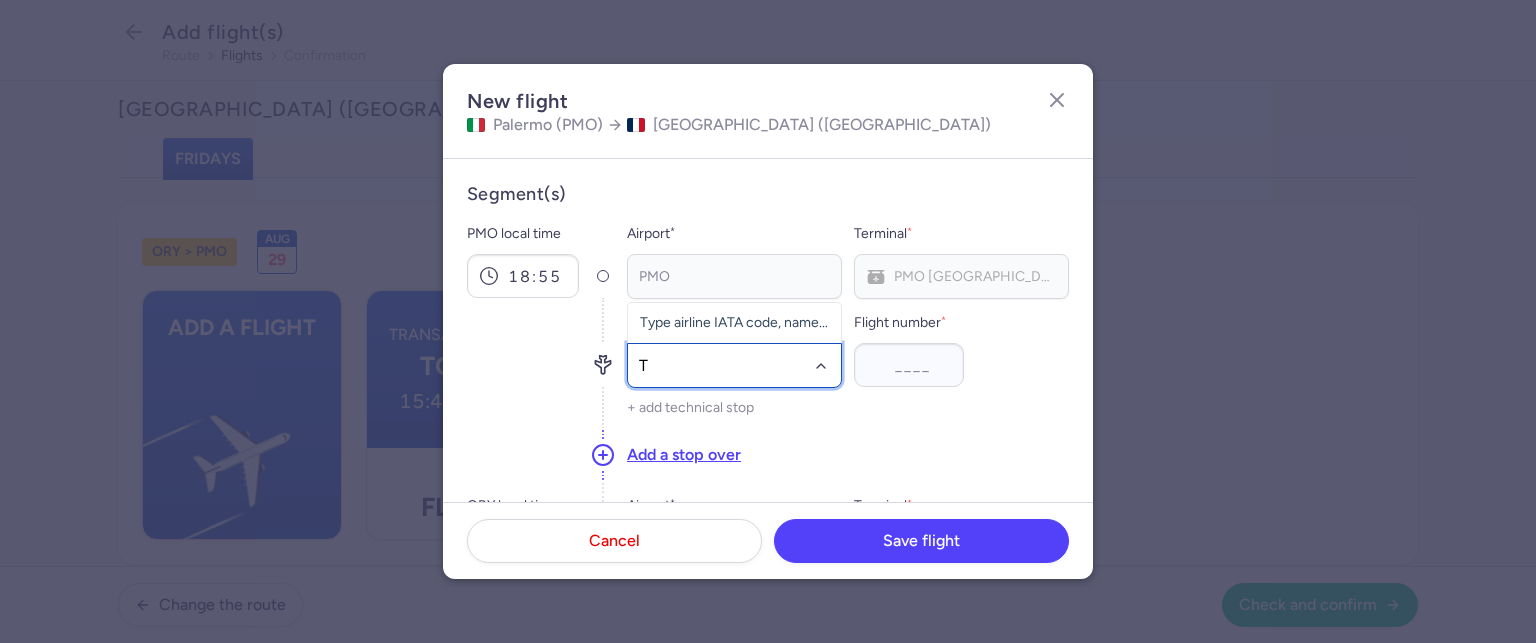 type on "TO" 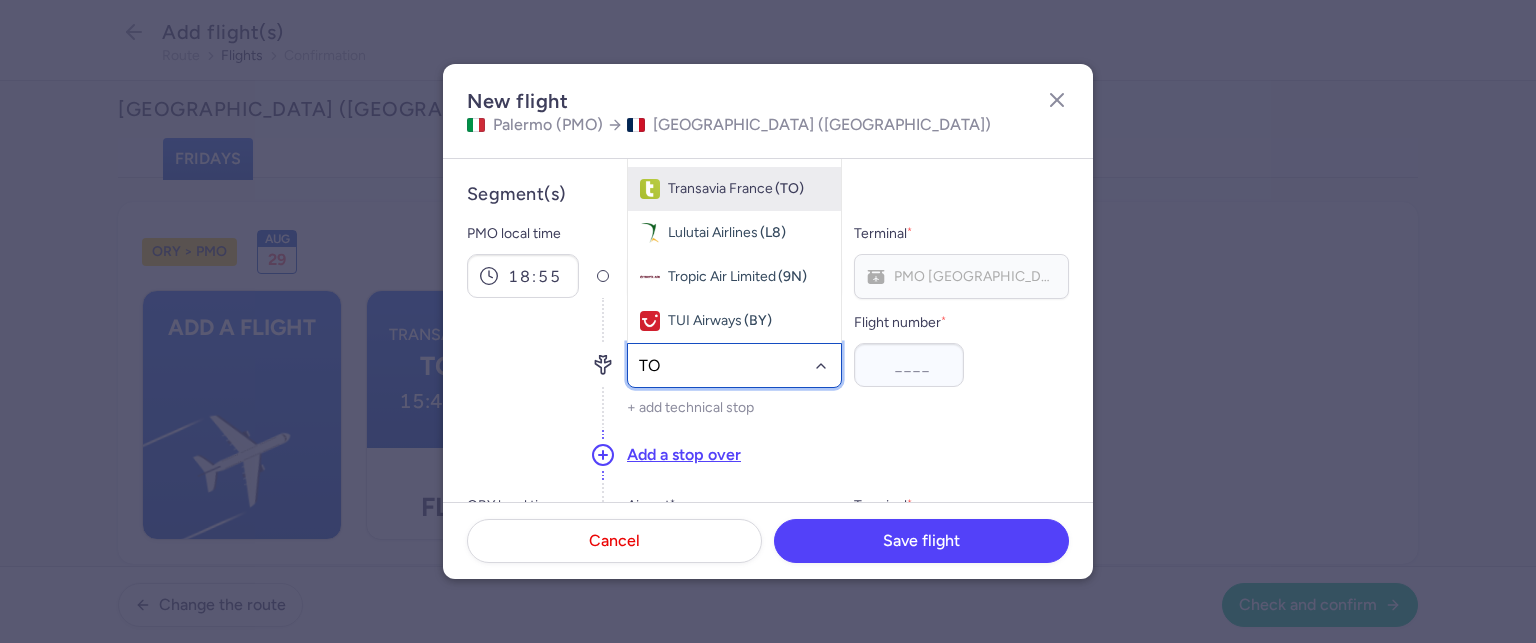 click on "Transavia France" at bounding box center (720, 189) 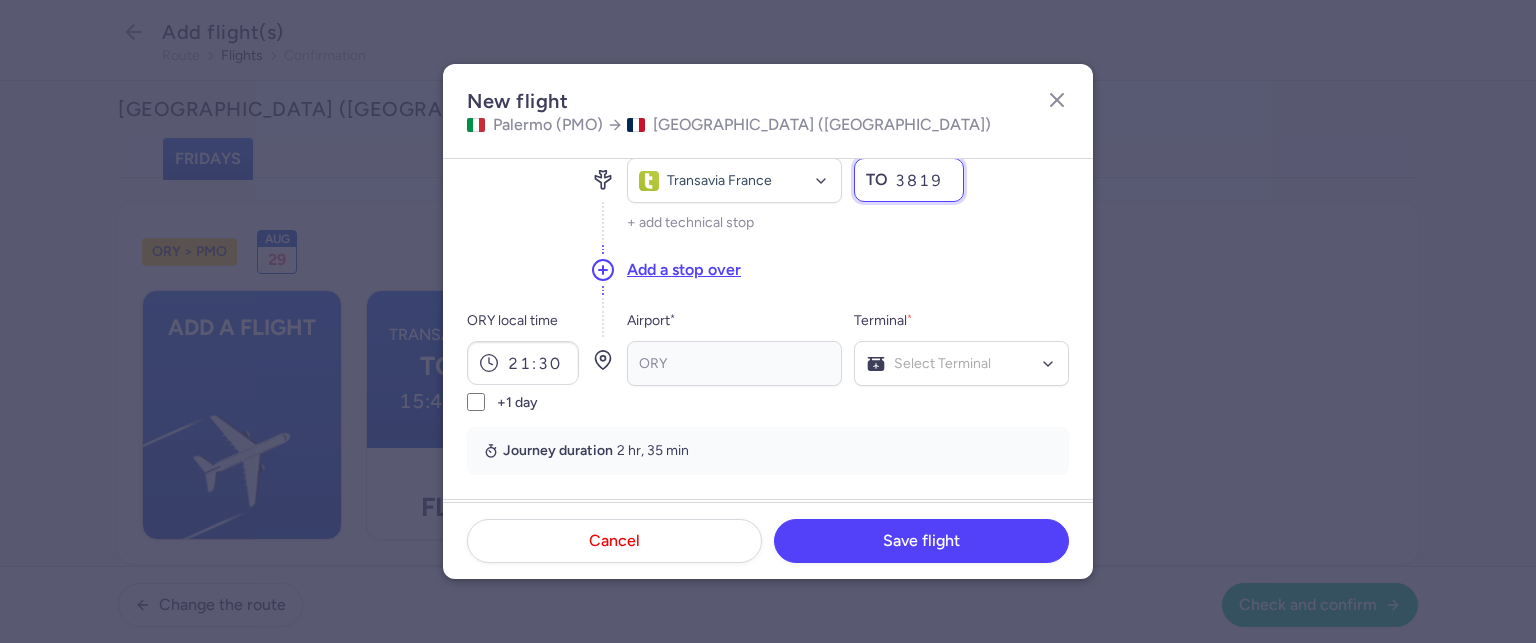 scroll, scrollTop: 400, scrollLeft: 0, axis: vertical 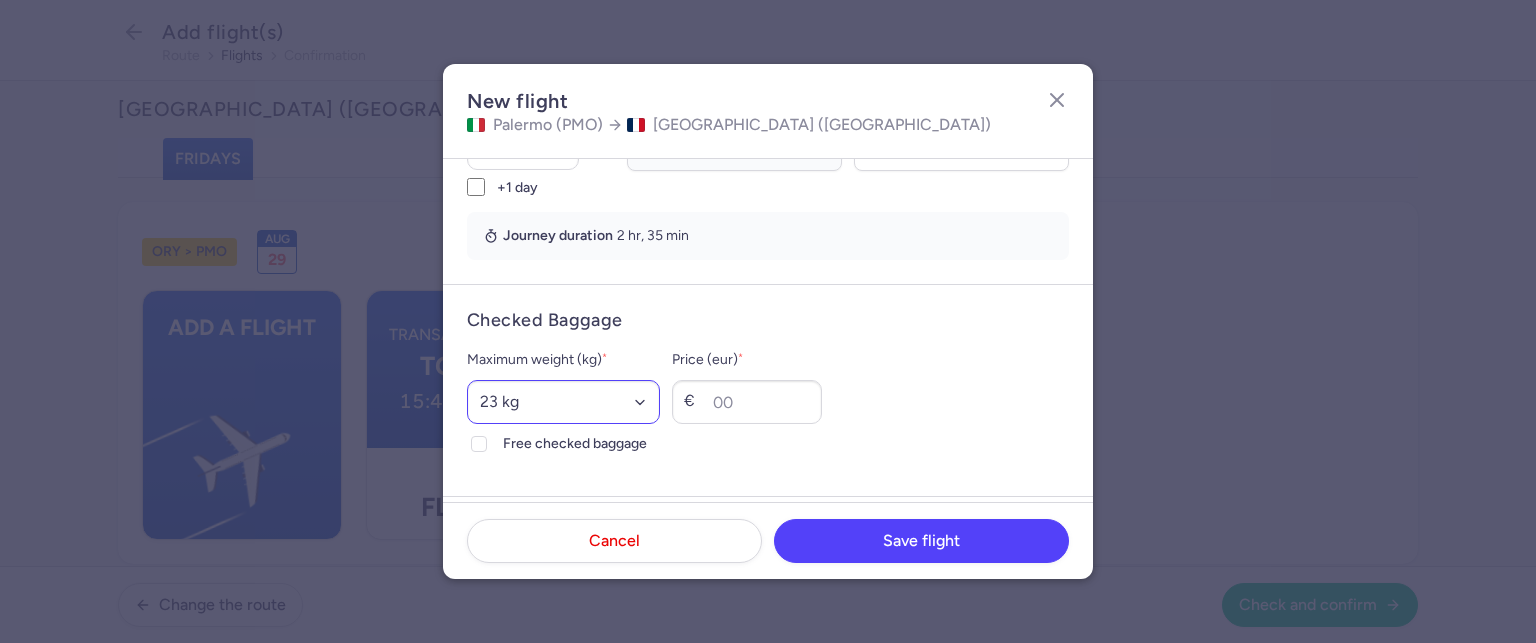 type on "3819" 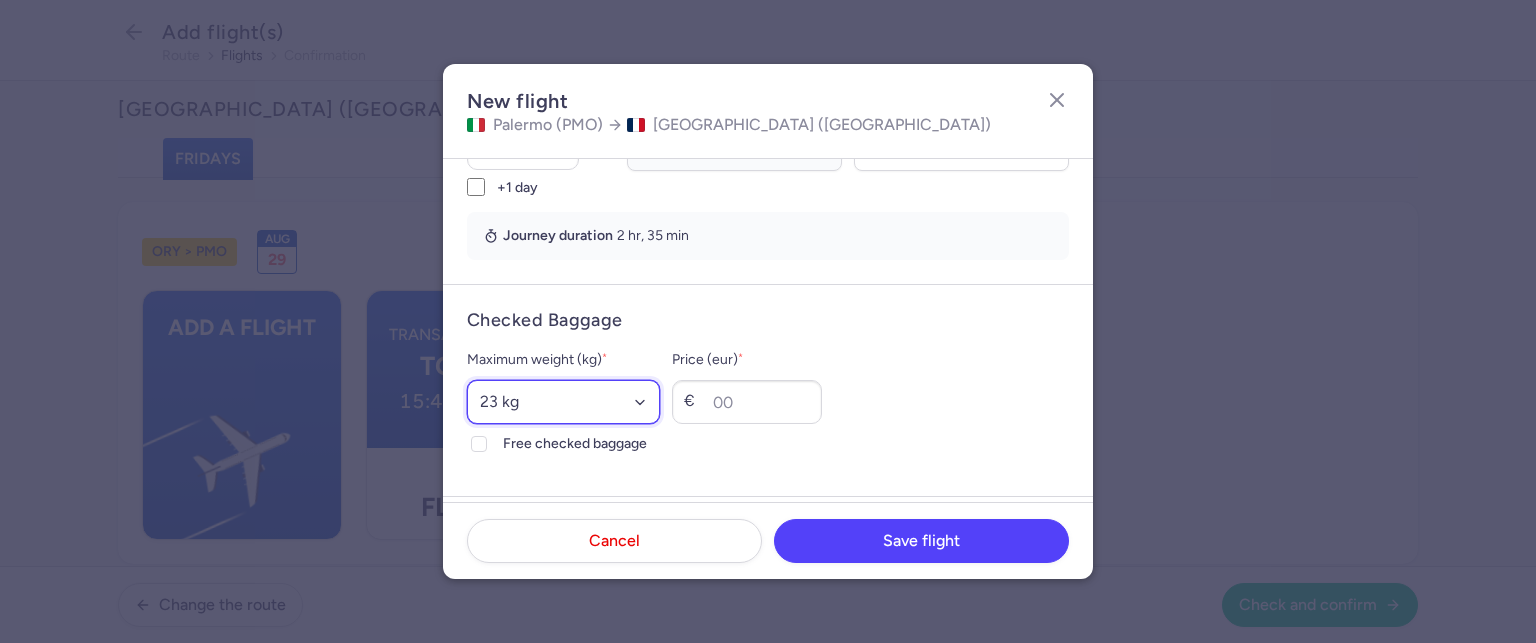 click on "Select an option 15 kg 16 kg 17 kg 18 kg 19 kg 20 kg 21 kg 22 kg 23 kg 24 kg 25 kg 26 kg 27 kg 28 kg 29 kg 30 kg 31 kg 32 kg 33 kg 34 kg 35 kg" at bounding box center (563, 402) 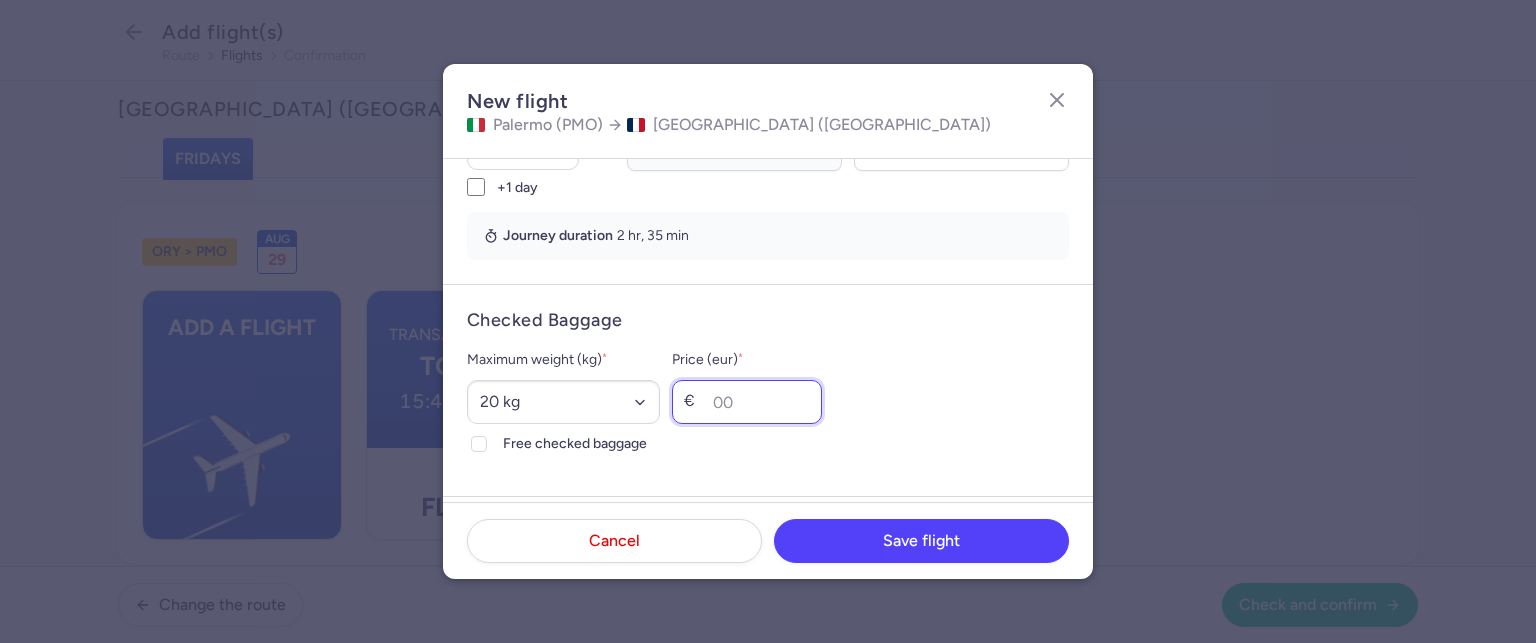 click on "Price (eur)  *" at bounding box center (747, 402) 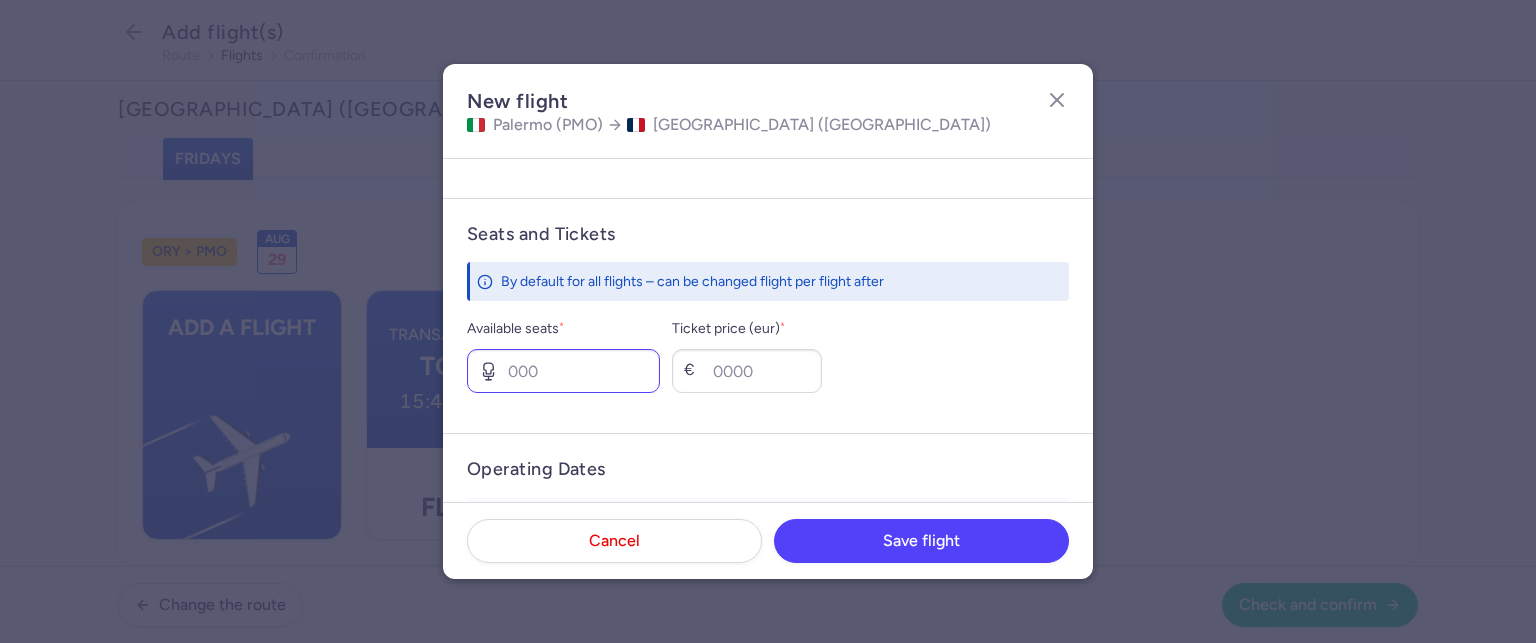 scroll, scrollTop: 700, scrollLeft: 0, axis: vertical 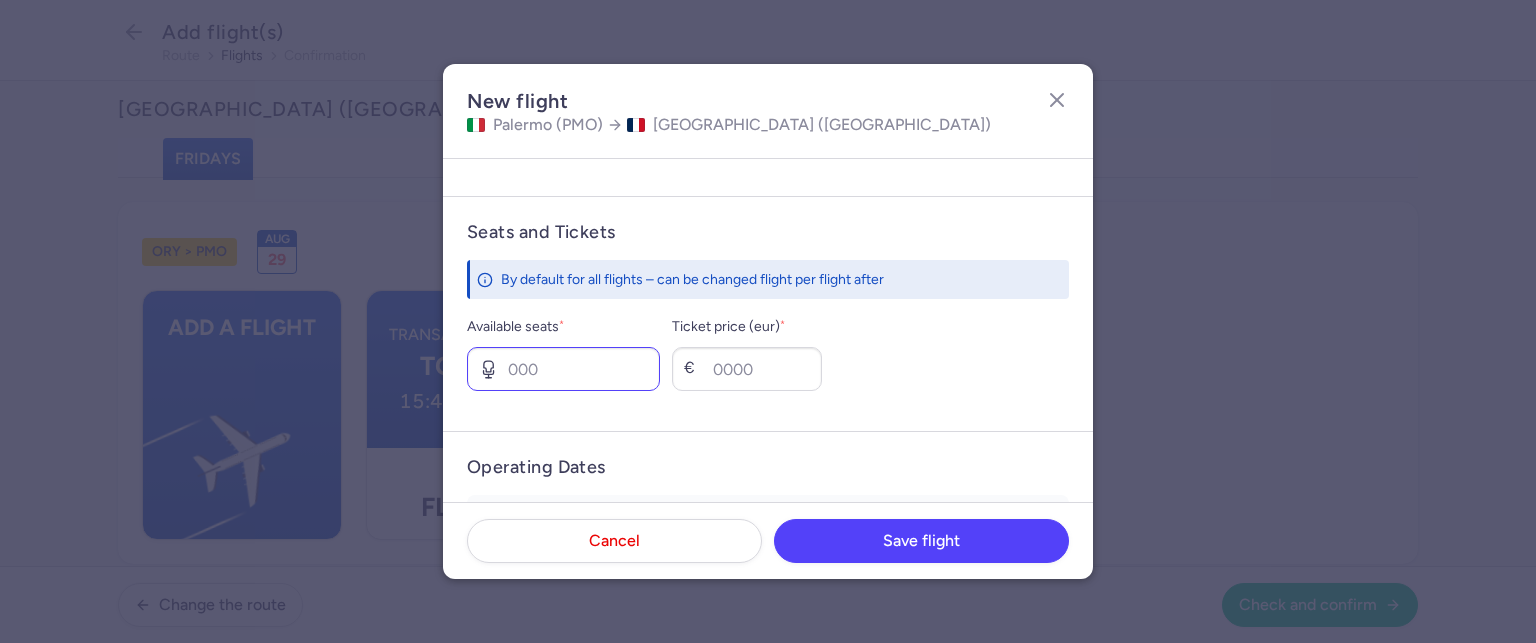 type on "40" 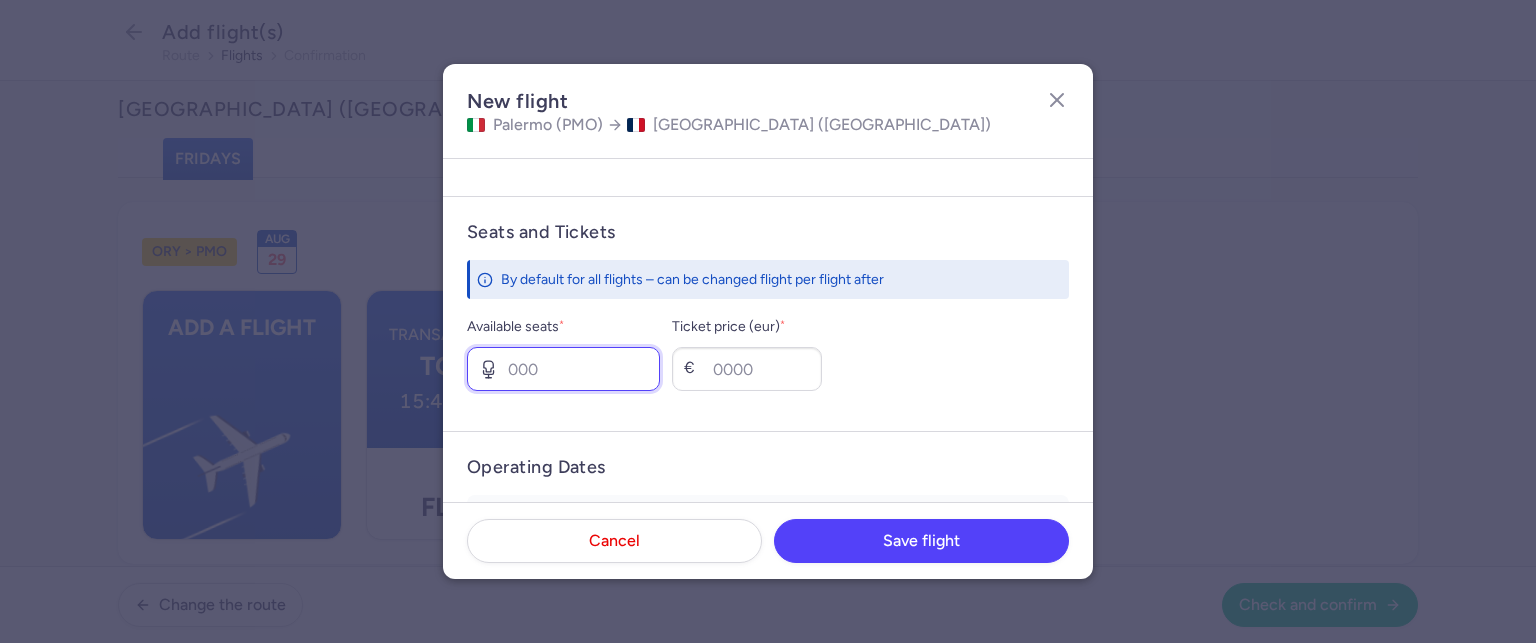 click on "Available seats  *" at bounding box center [563, 369] 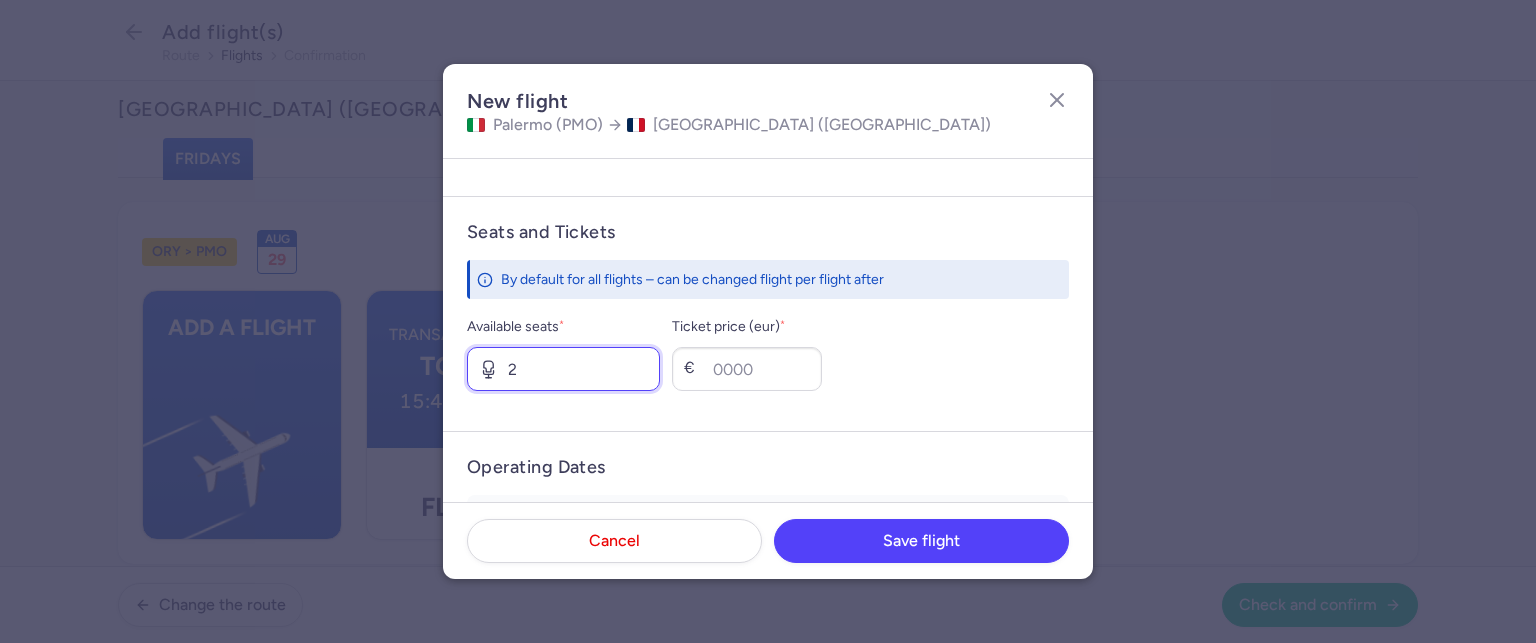 type on "2" 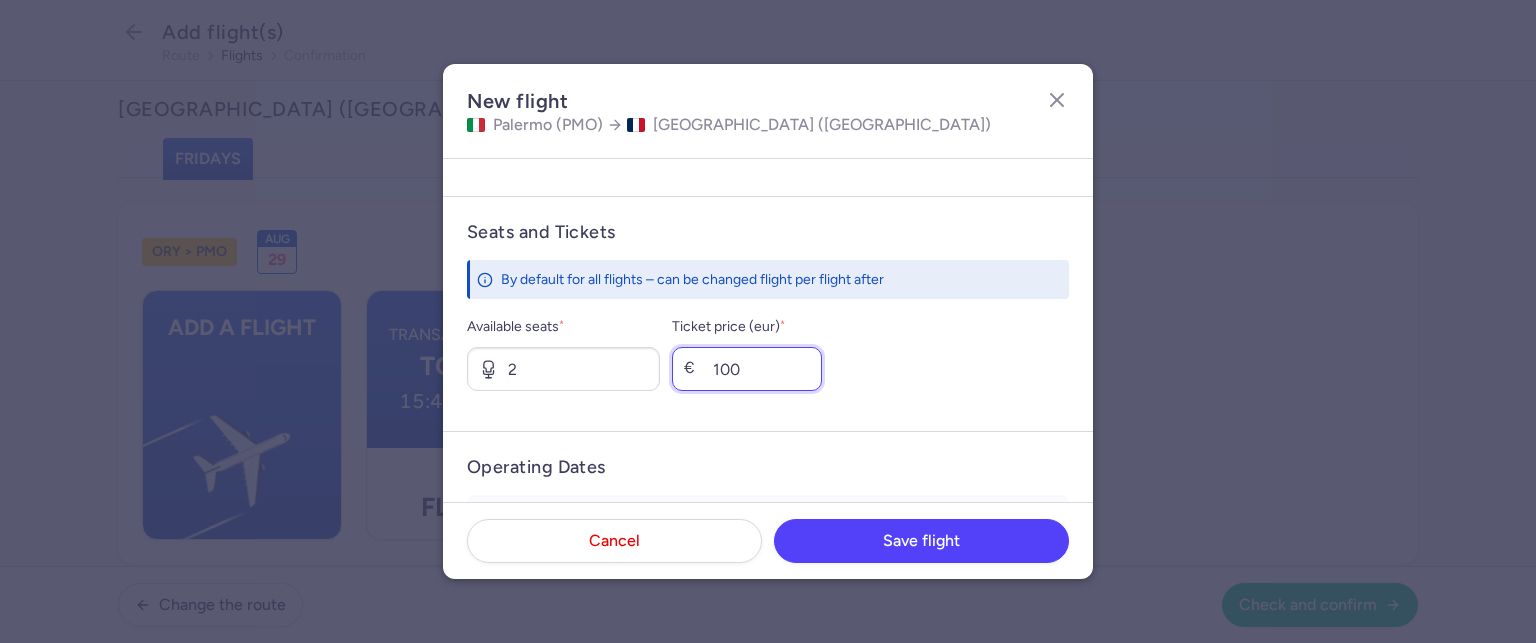 type on "100" 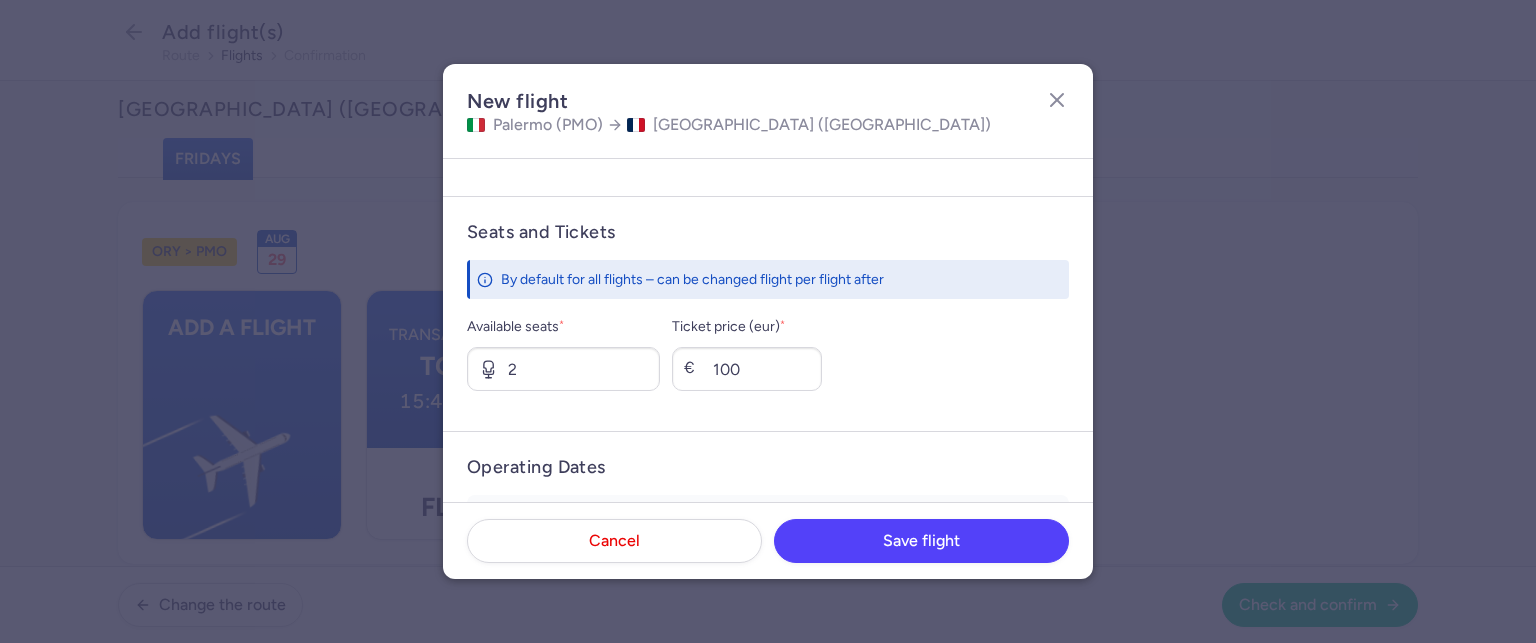 click on "Cancel  Save flight" 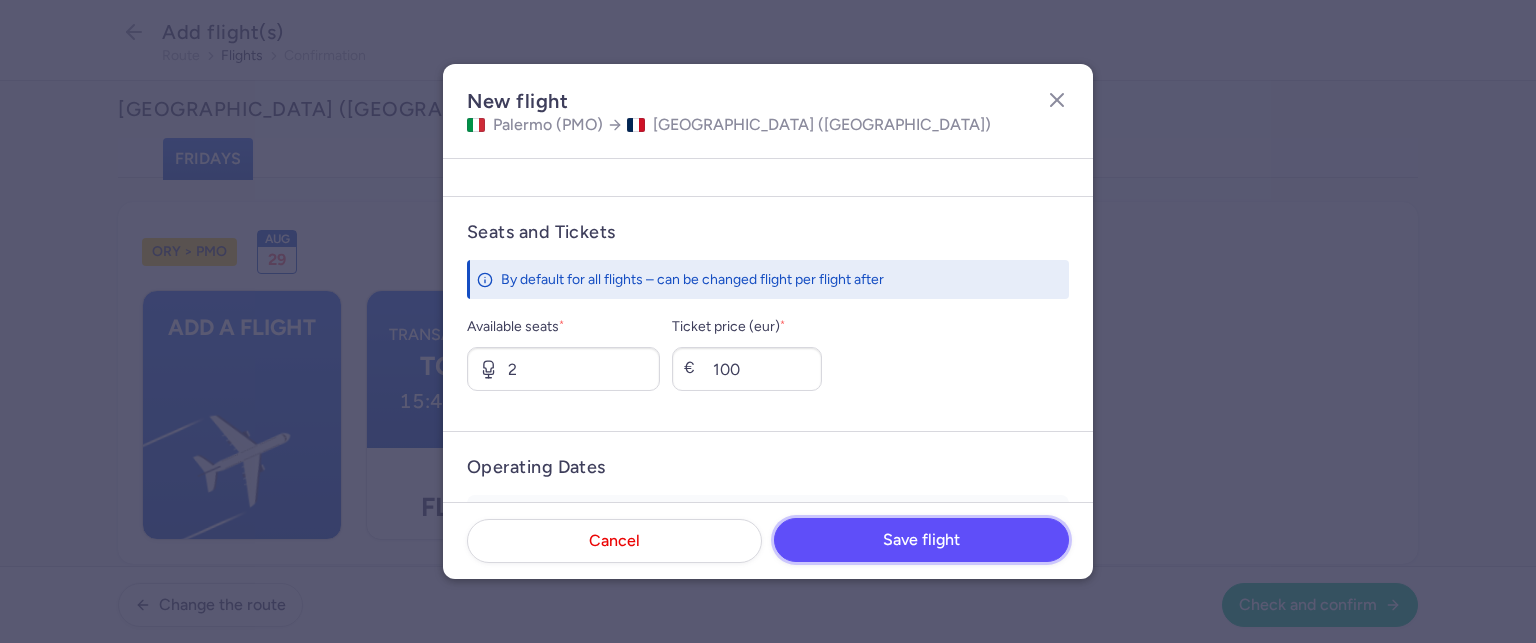 click on "Save flight" at bounding box center [921, 540] 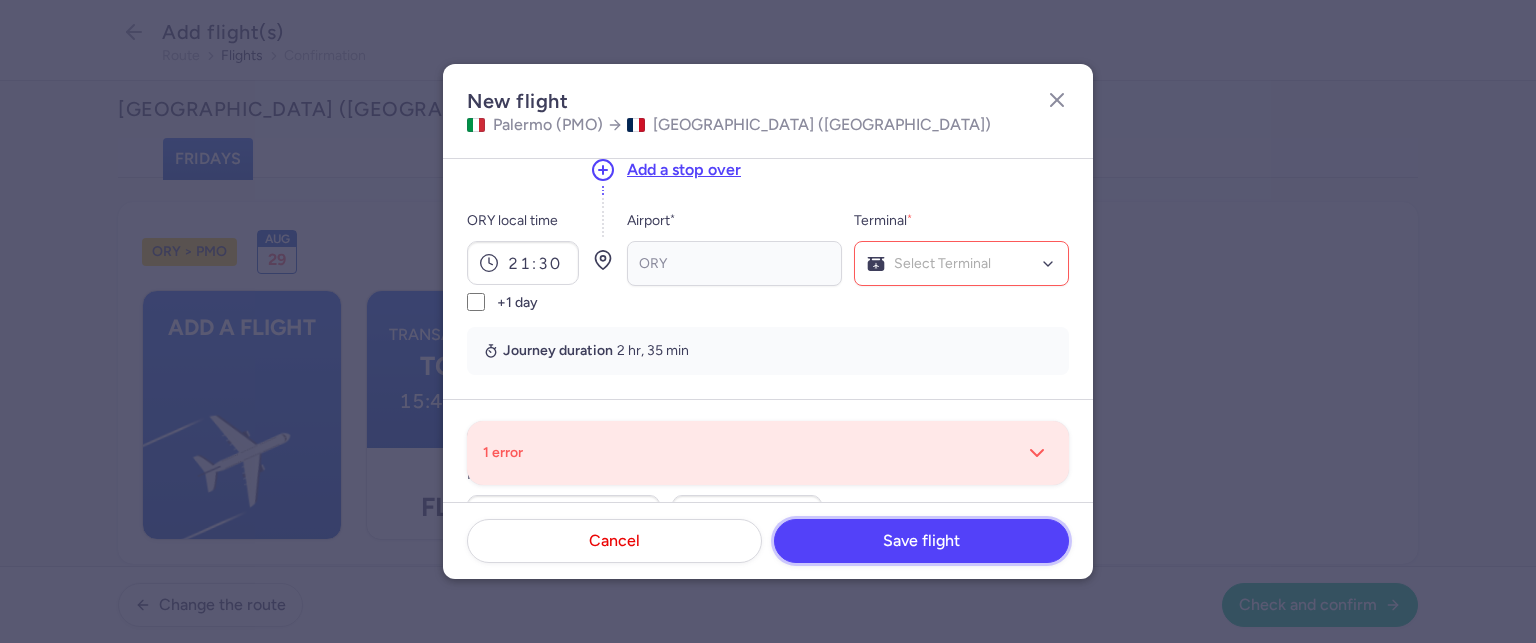 scroll, scrollTop: 300, scrollLeft: 0, axis: vertical 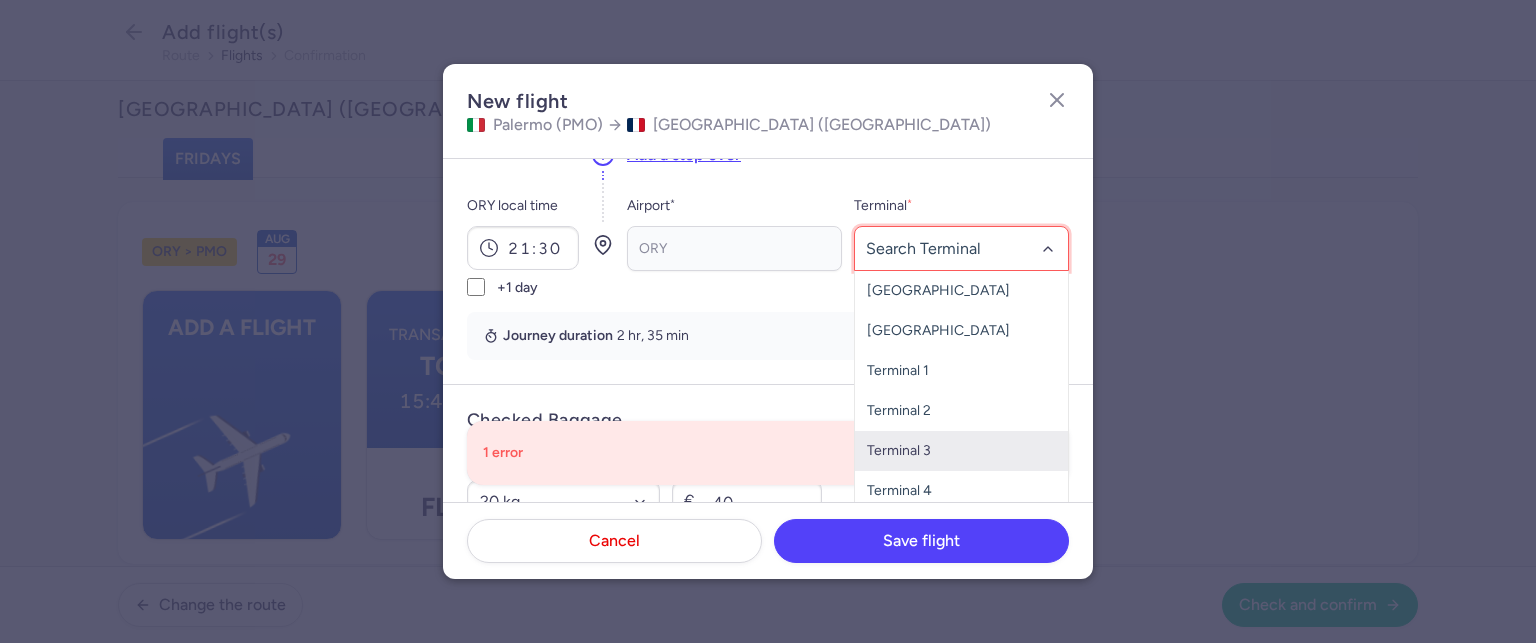 click on "Terminal 3" at bounding box center [961, 451] 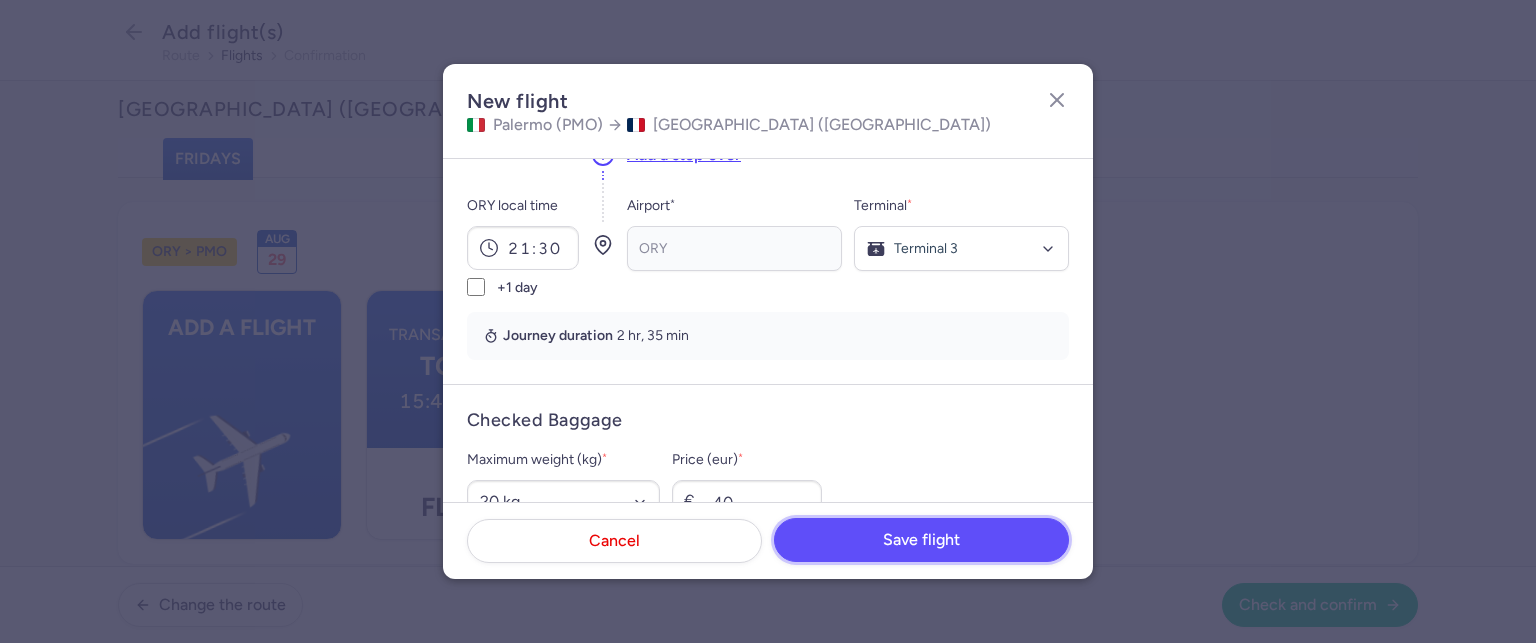 click on "Save flight" at bounding box center (921, 540) 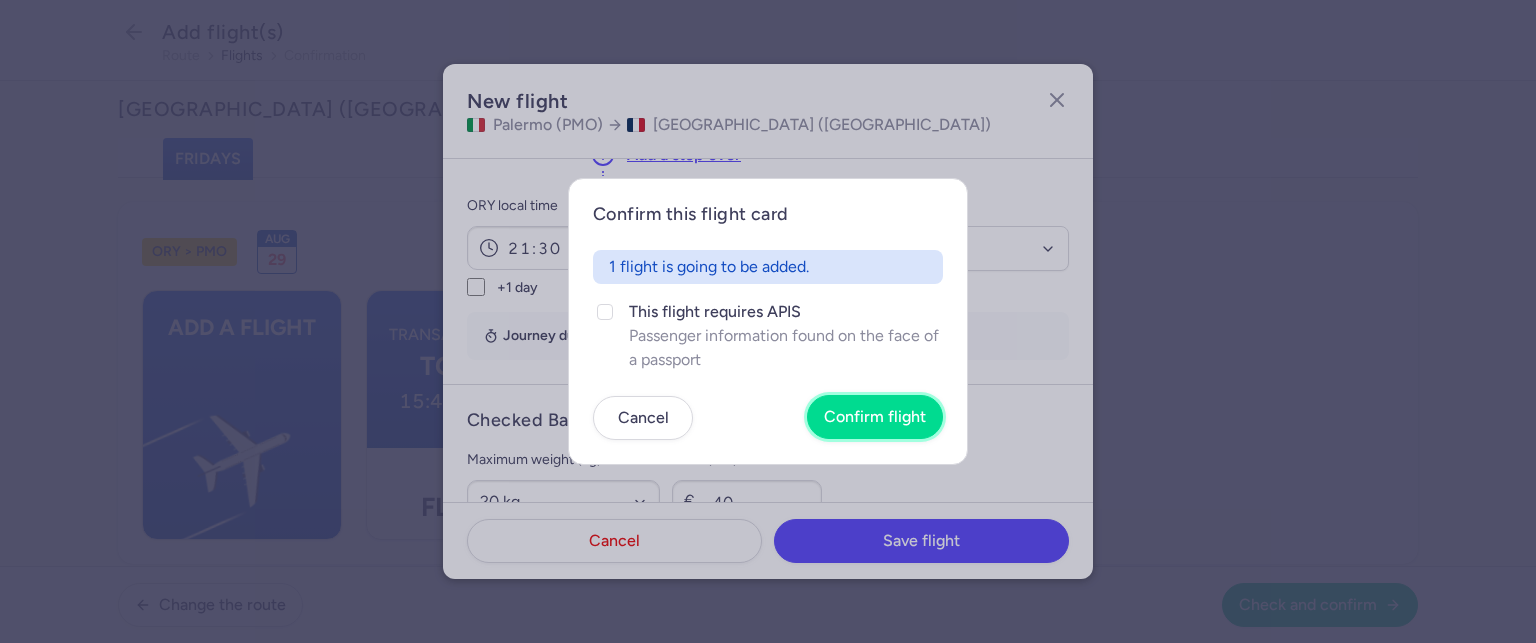 click on "Confirm flight" at bounding box center (875, 417) 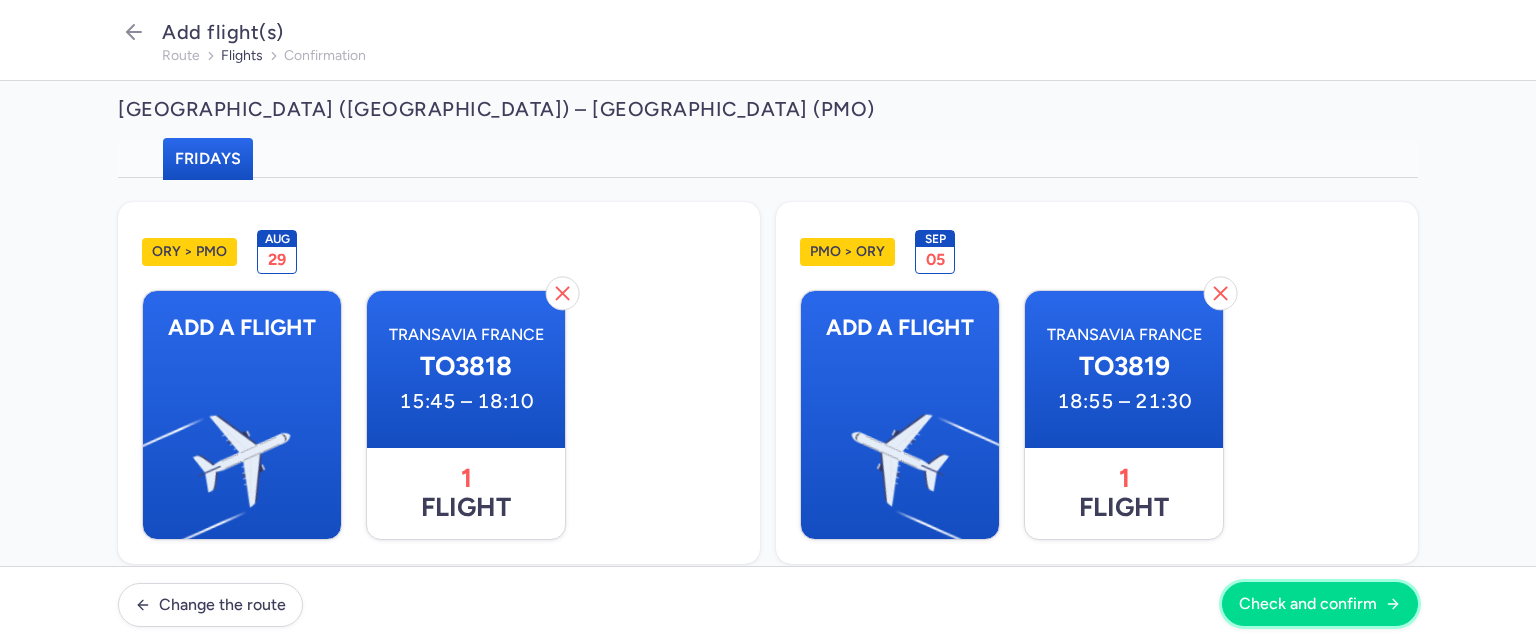 click on "Check and confirm" at bounding box center (1320, 604) 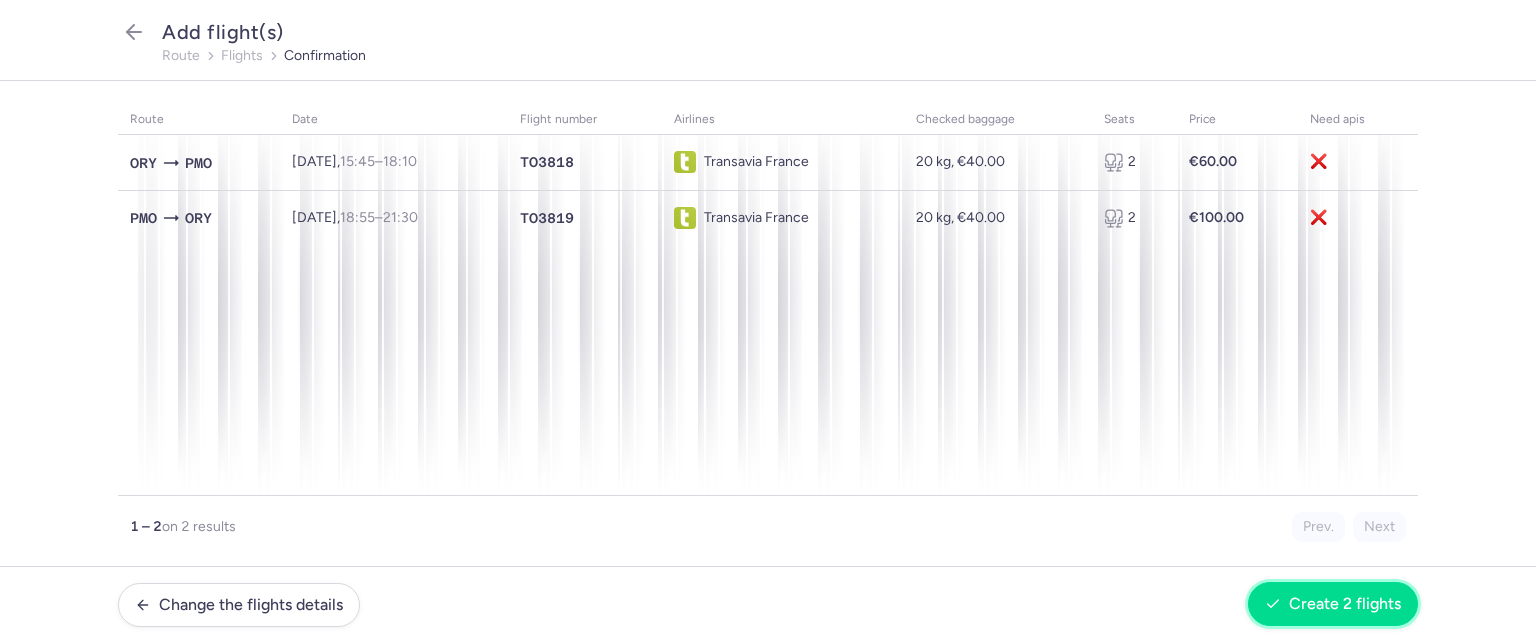 click on "Create 2 flights" at bounding box center (1333, 604) 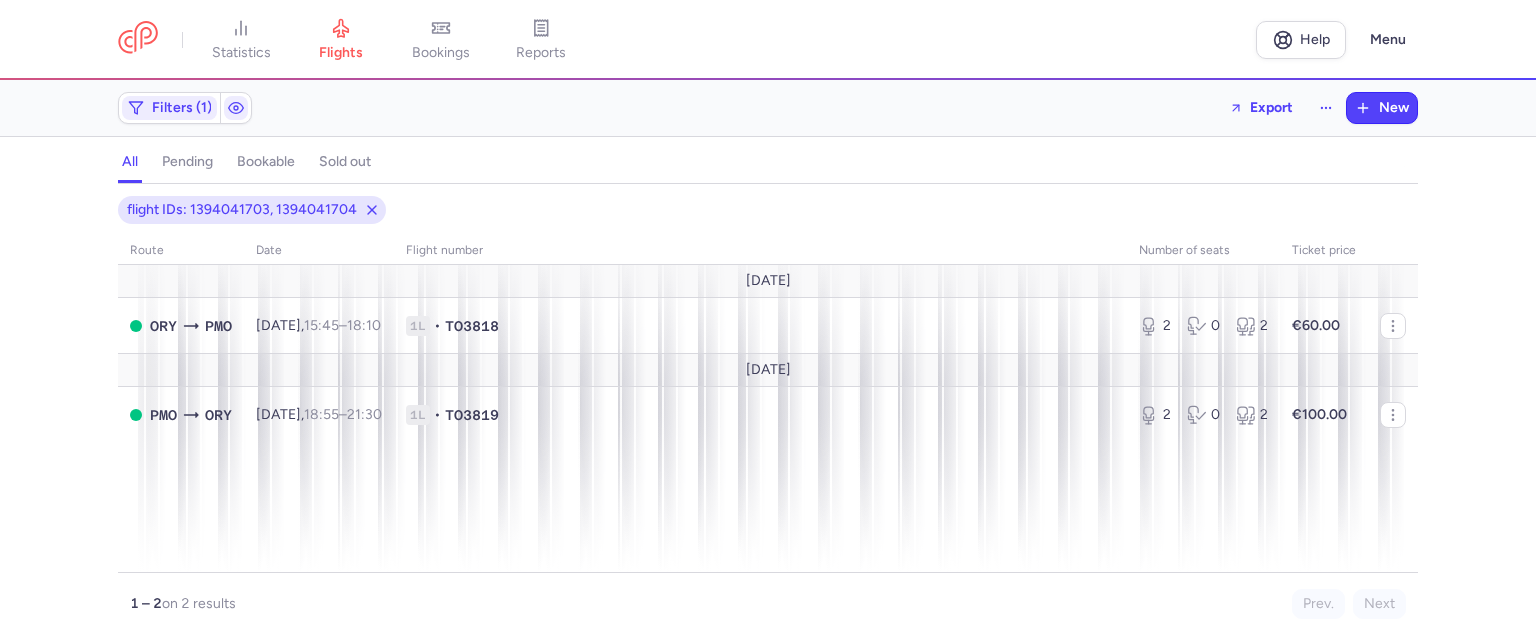 click on "Prev. Next" at bounding box center (1087, 604) 